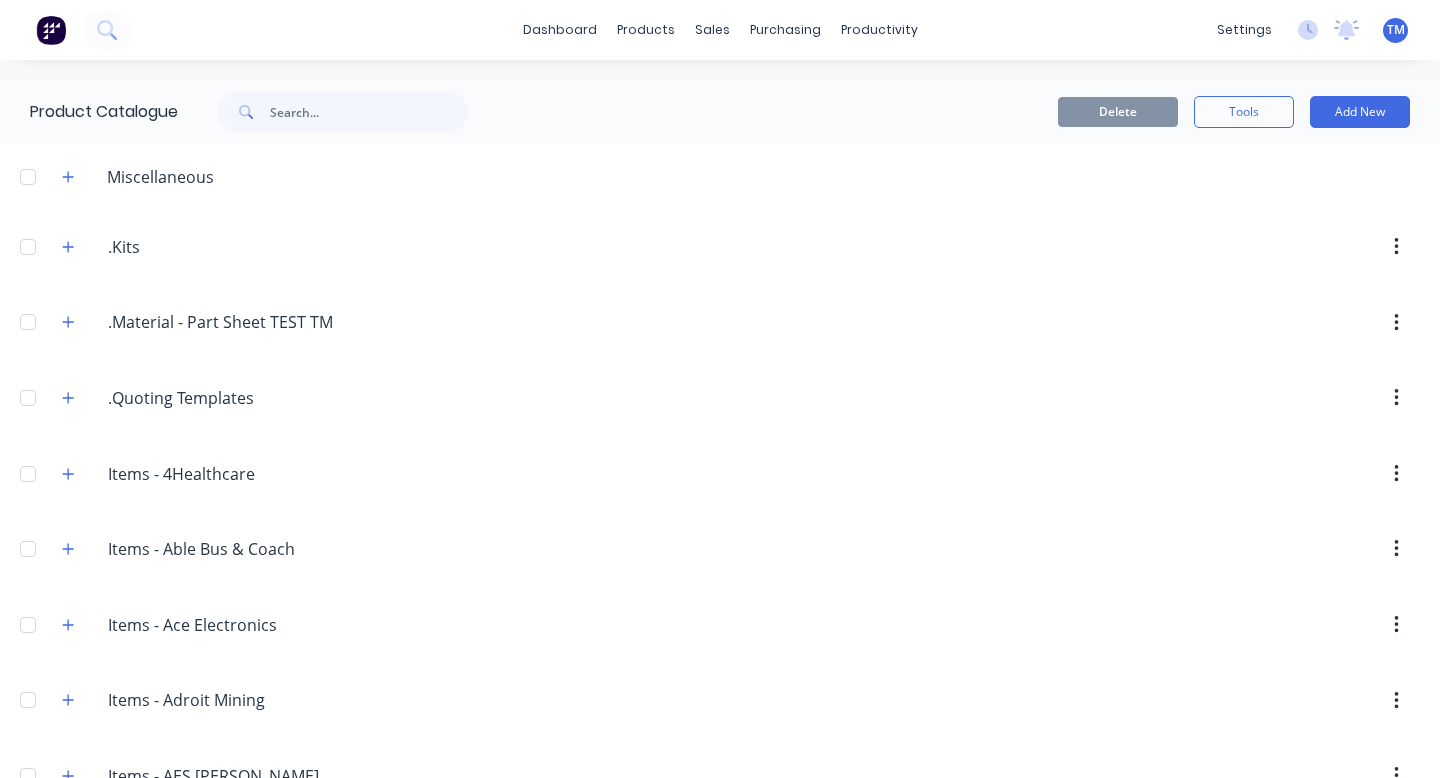 scroll, scrollTop: 0, scrollLeft: 0, axis: both 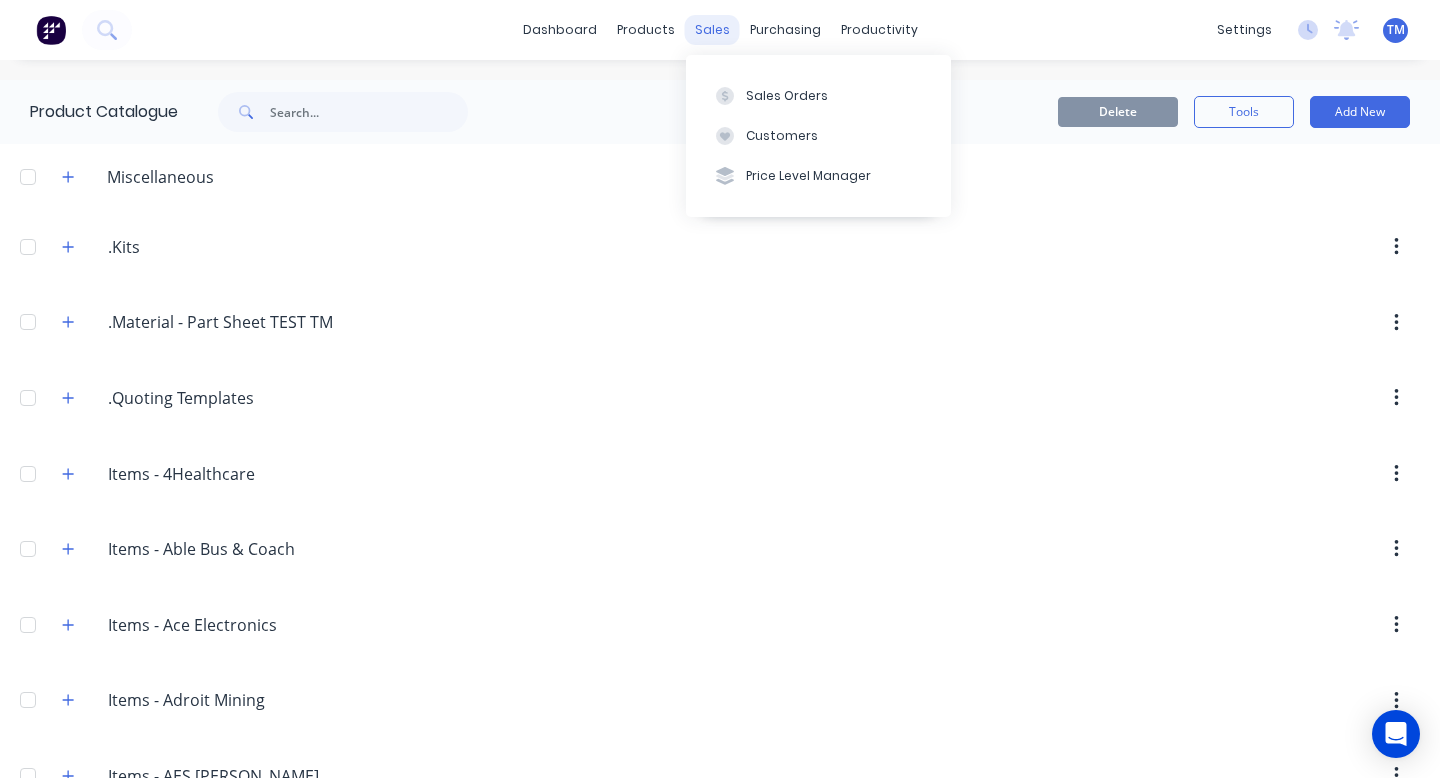 click on "sales" at bounding box center (712, 30) 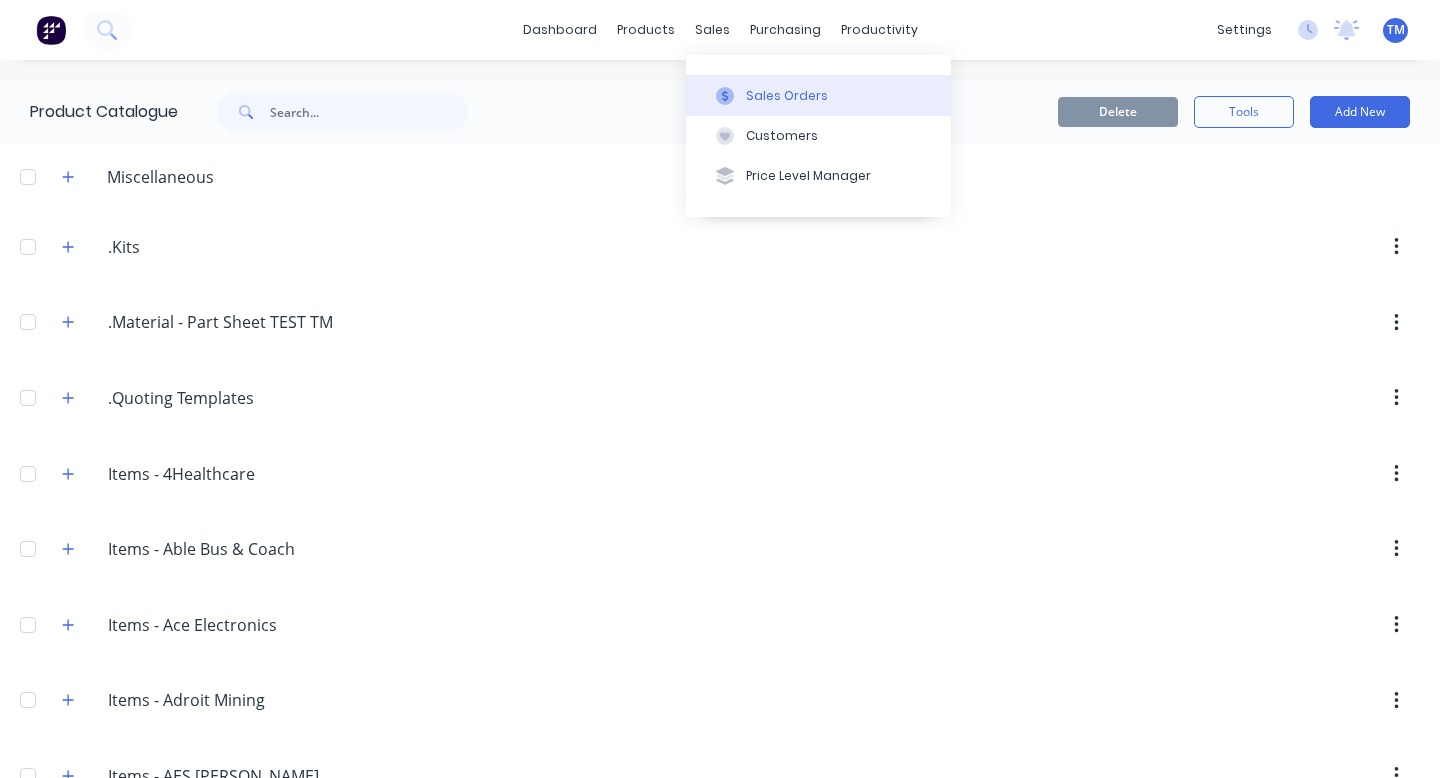 click on "Sales Orders" at bounding box center (818, 95) 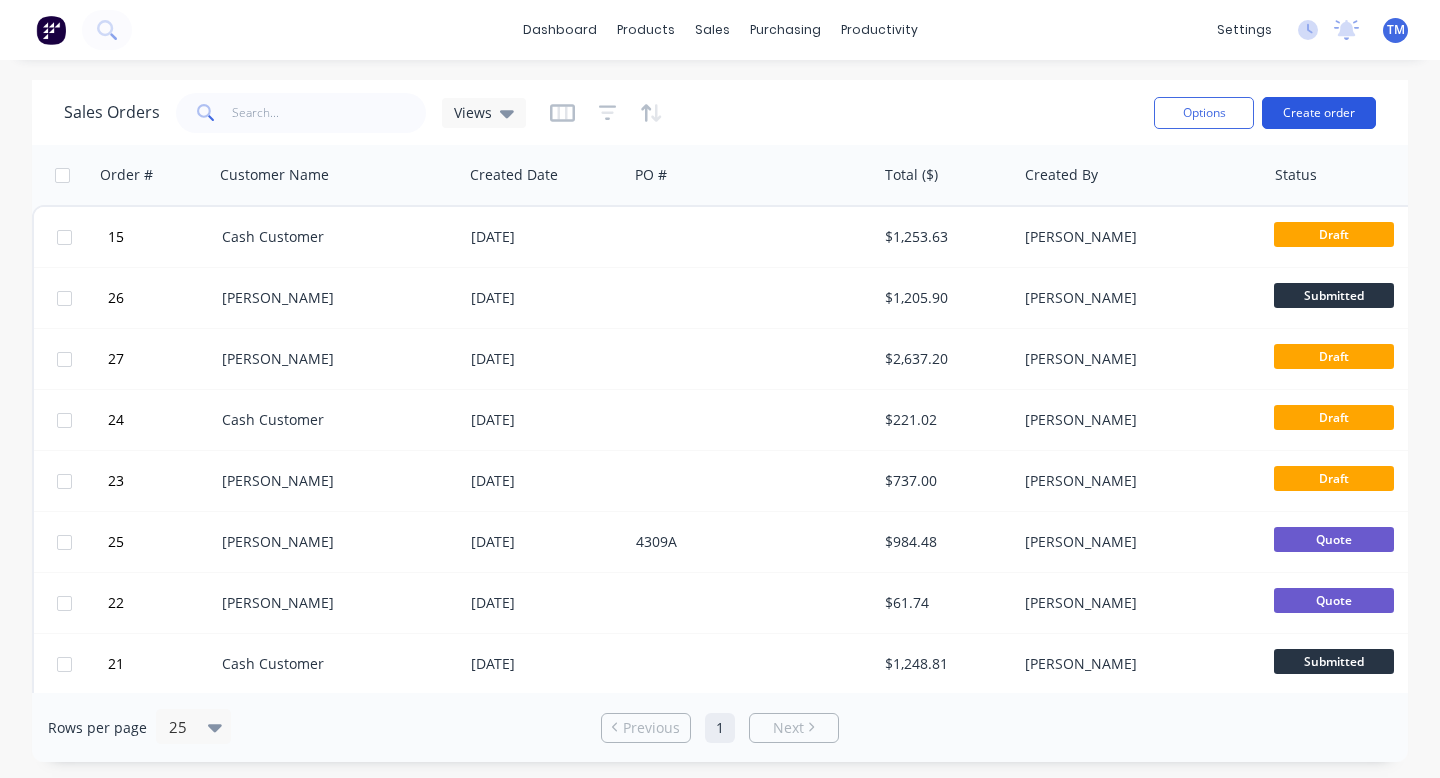 click on "Create order" at bounding box center (1319, 113) 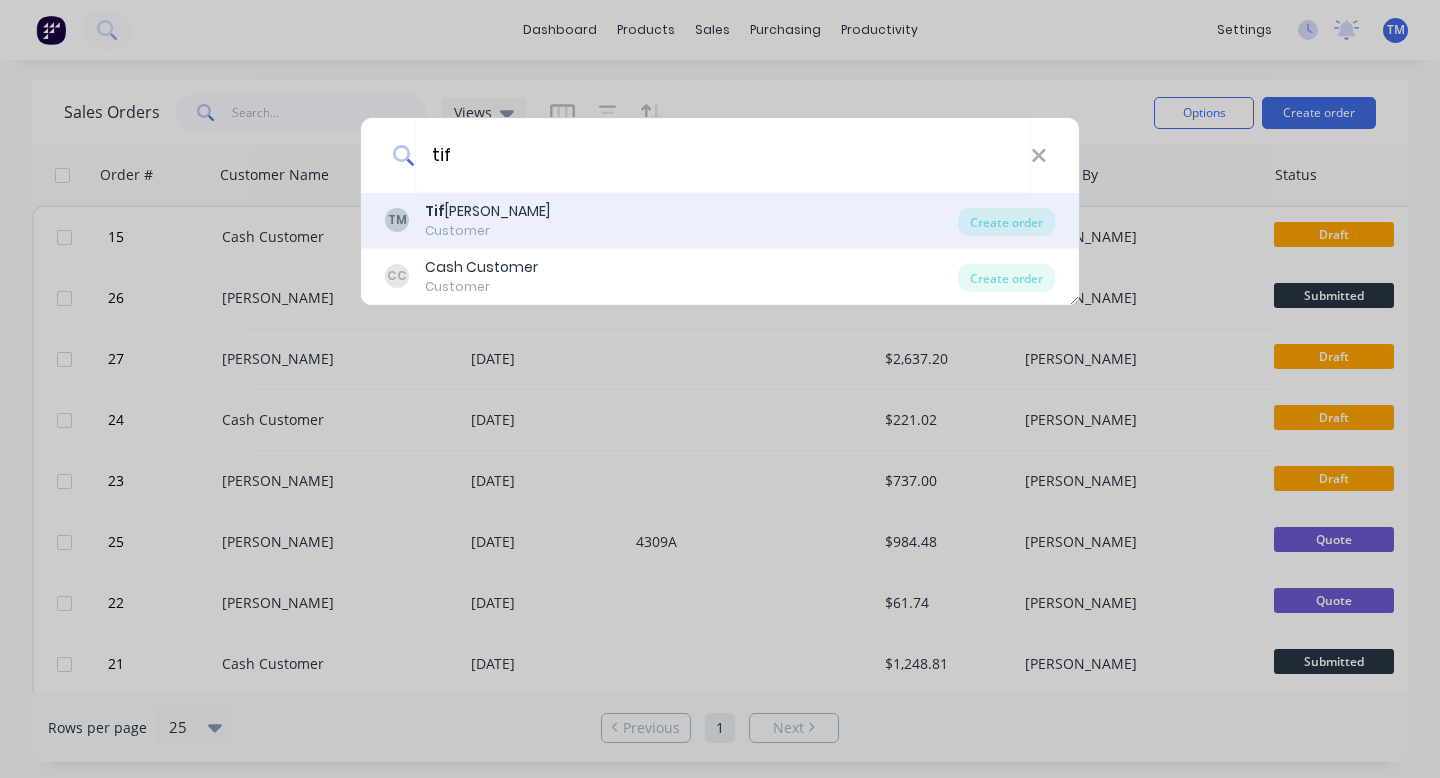 type on "tif" 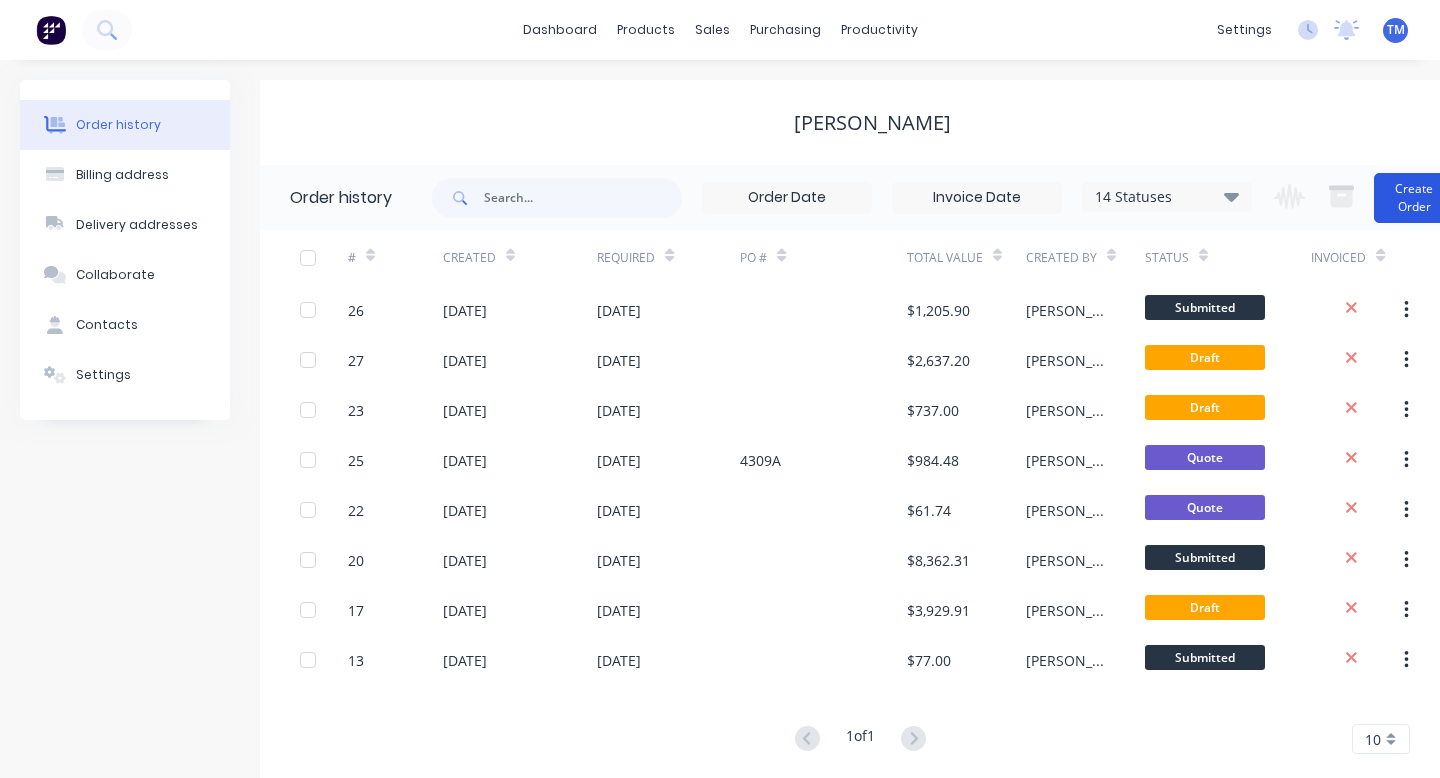 click on "Create Order" at bounding box center [1414, 198] 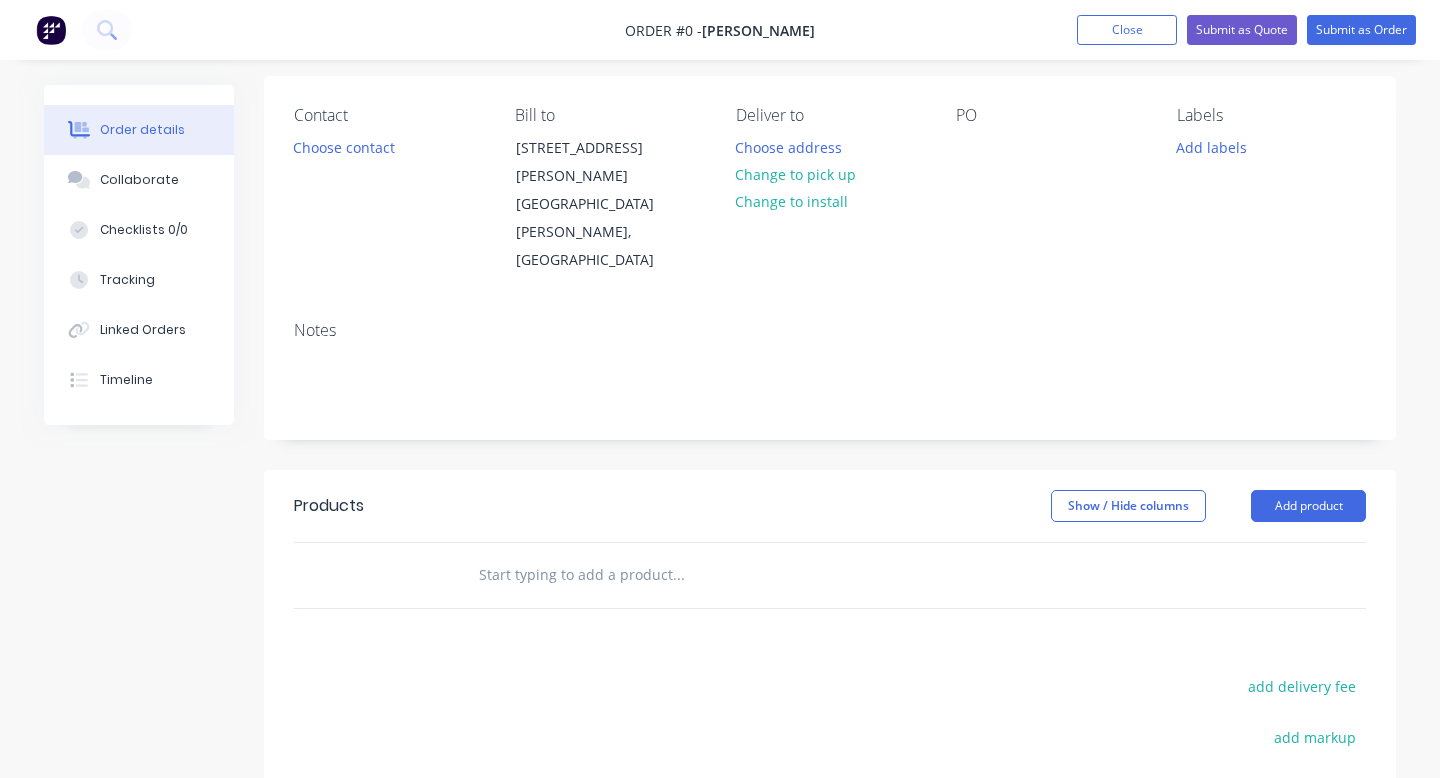 scroll, scrollTop: 214, scrollLeft: 0, axis: vertical 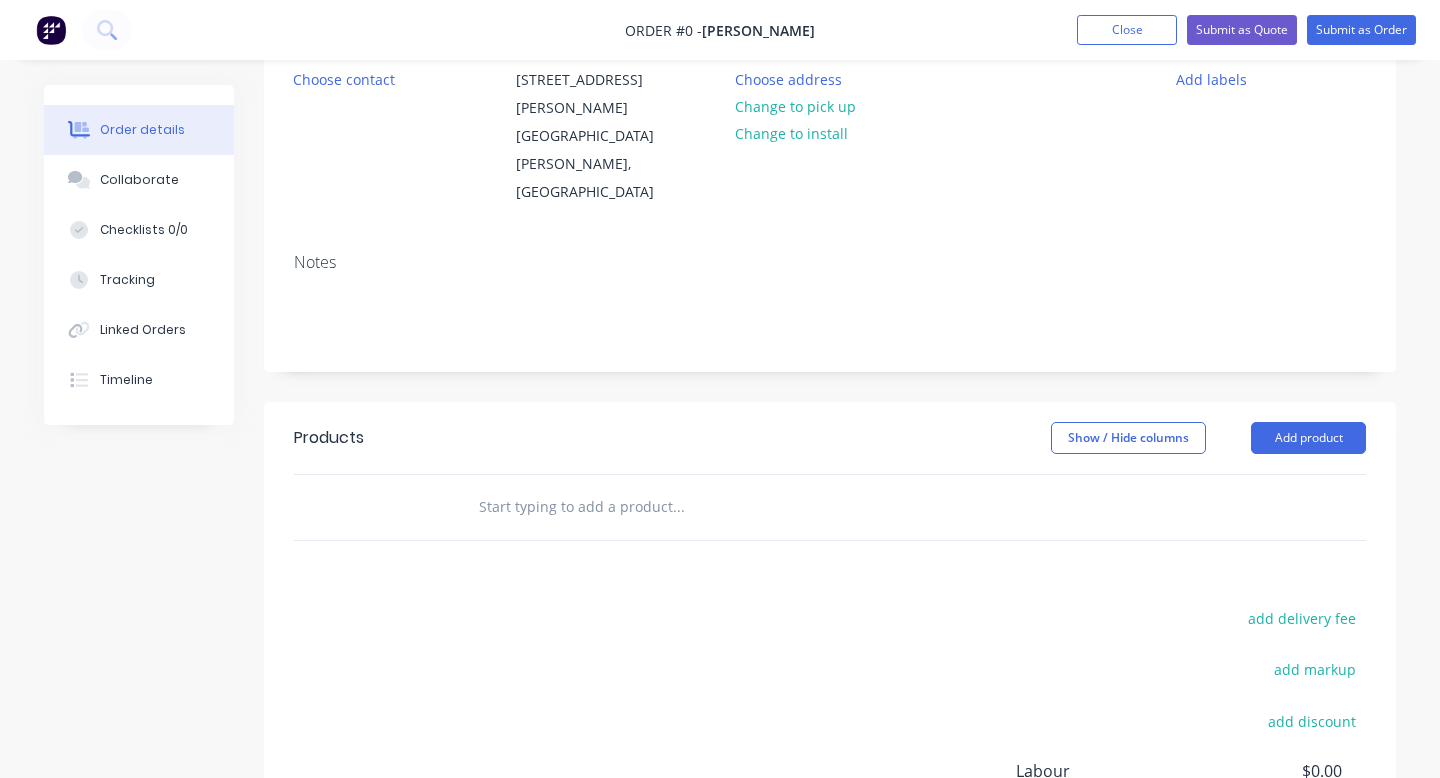 click at bounding box center (678, 507) 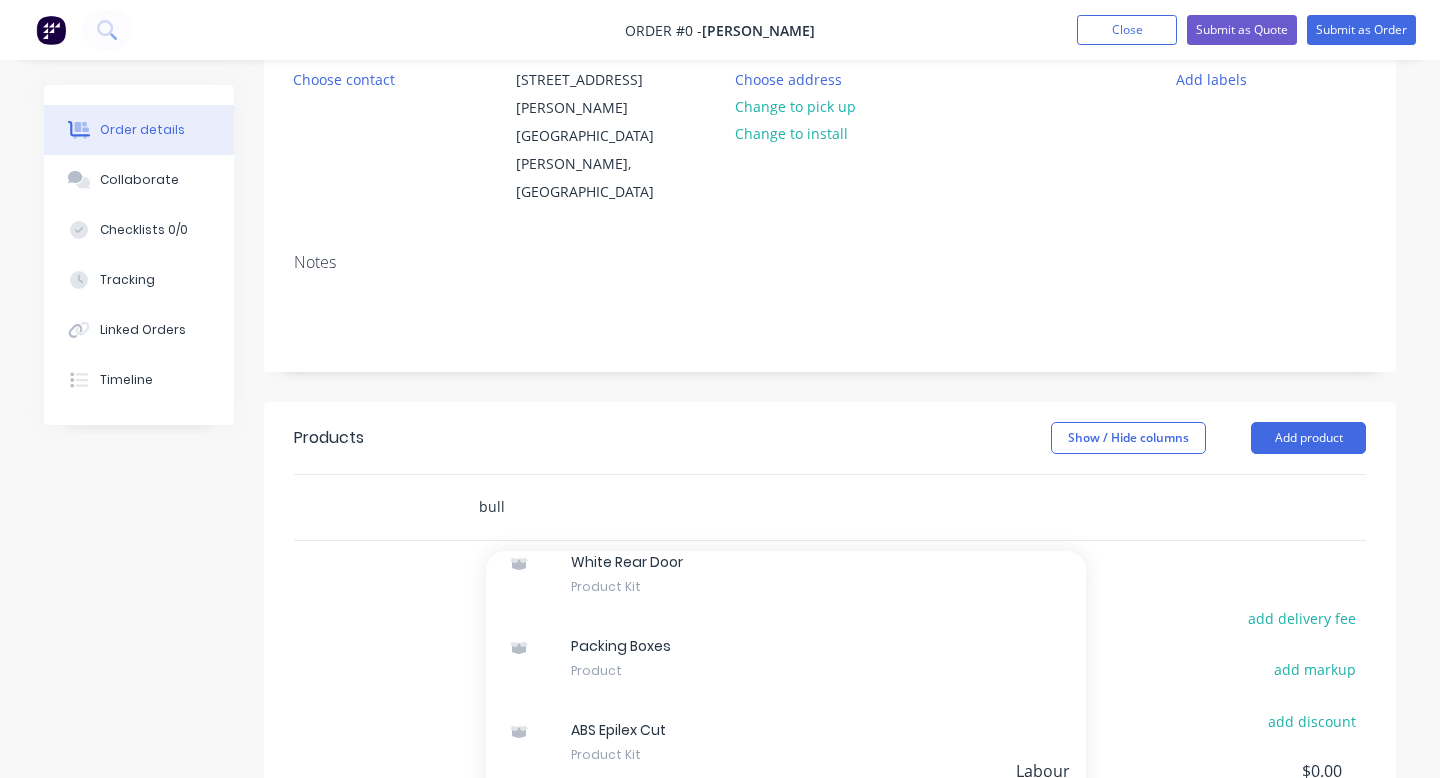 scroll, scrollTop: 442, scrollLeft: 0, axis: vertical 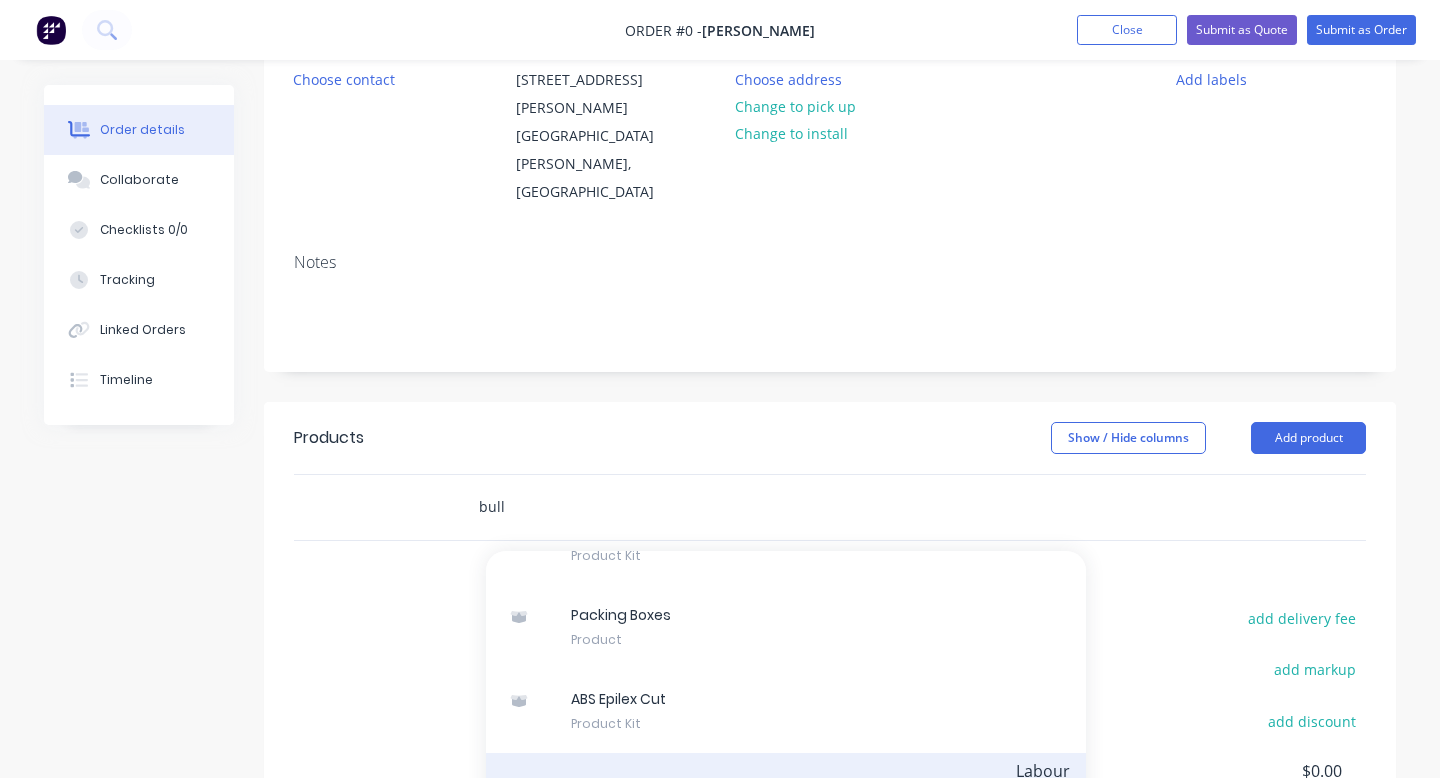 type on "bull" 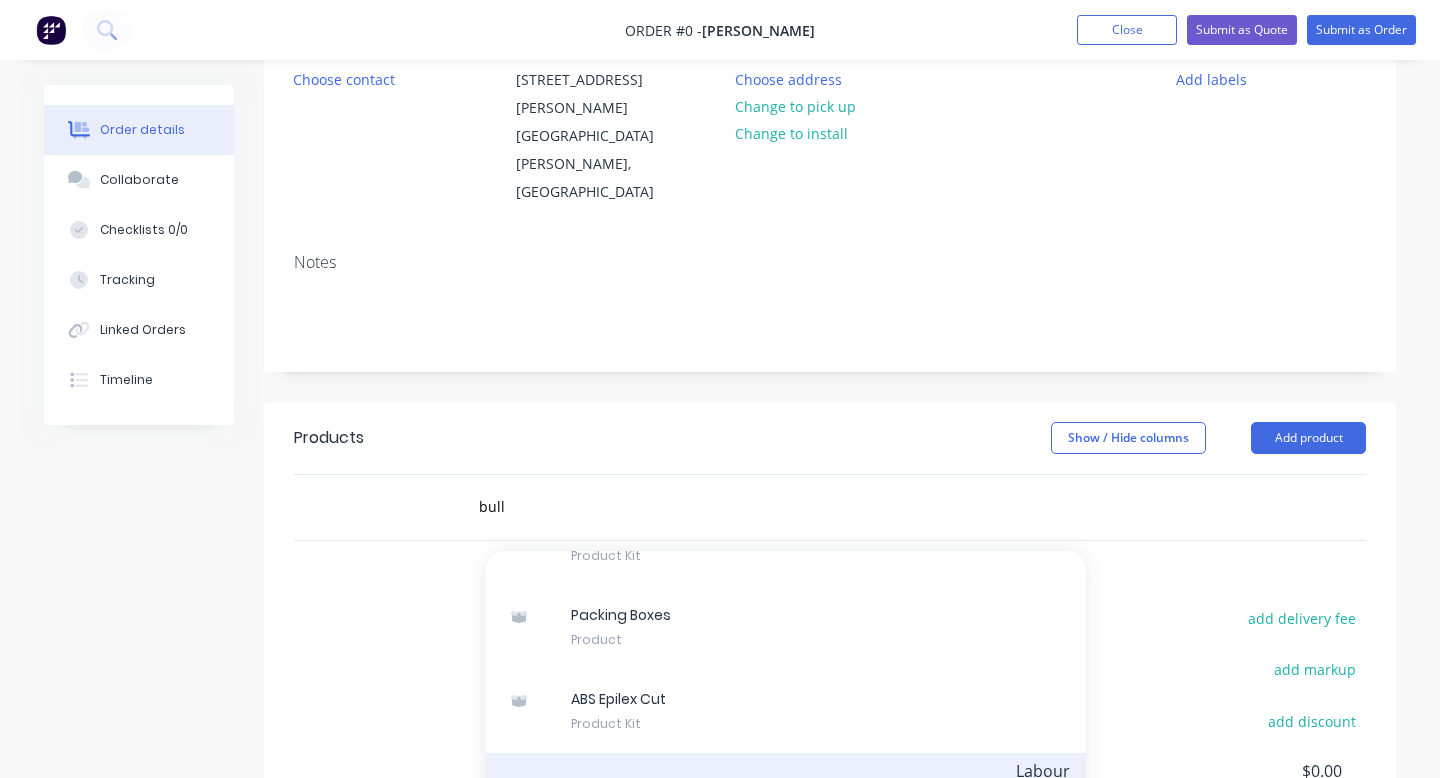click on "Bumper Product Kit" at bounding box center [786, 795] 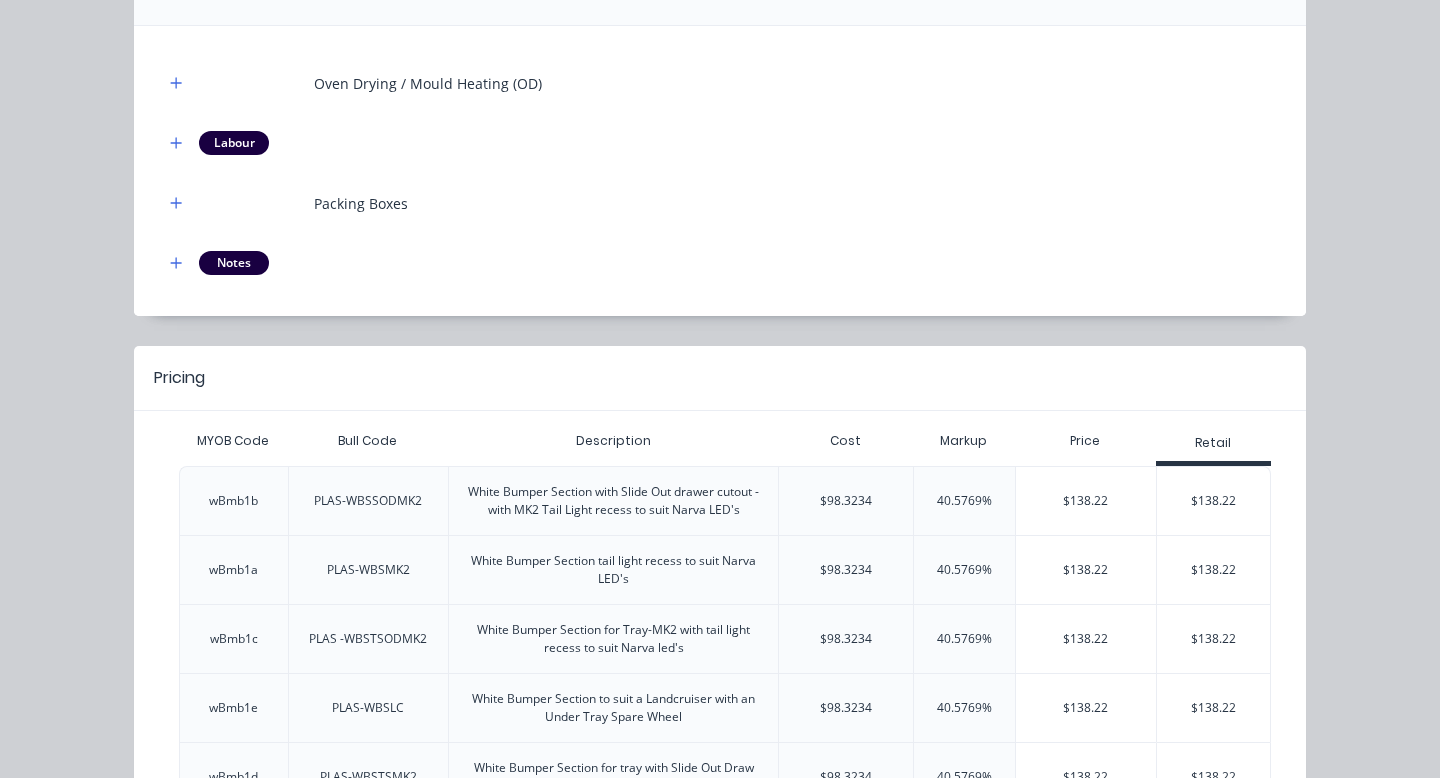 scroll, scrollTop: 248, scrollLeft: 0, axis: vertical 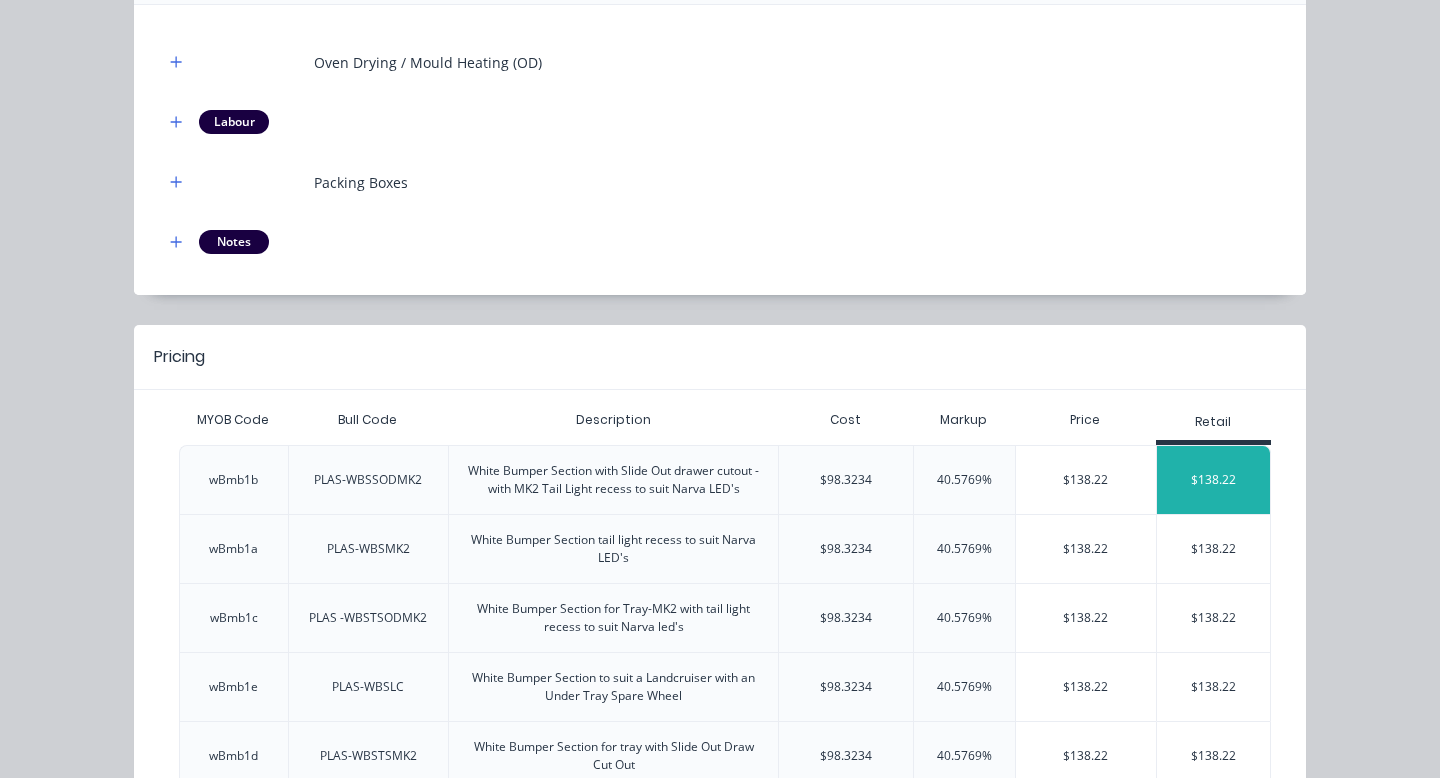 click on "$138.22" at bounding box center [1213, 480] 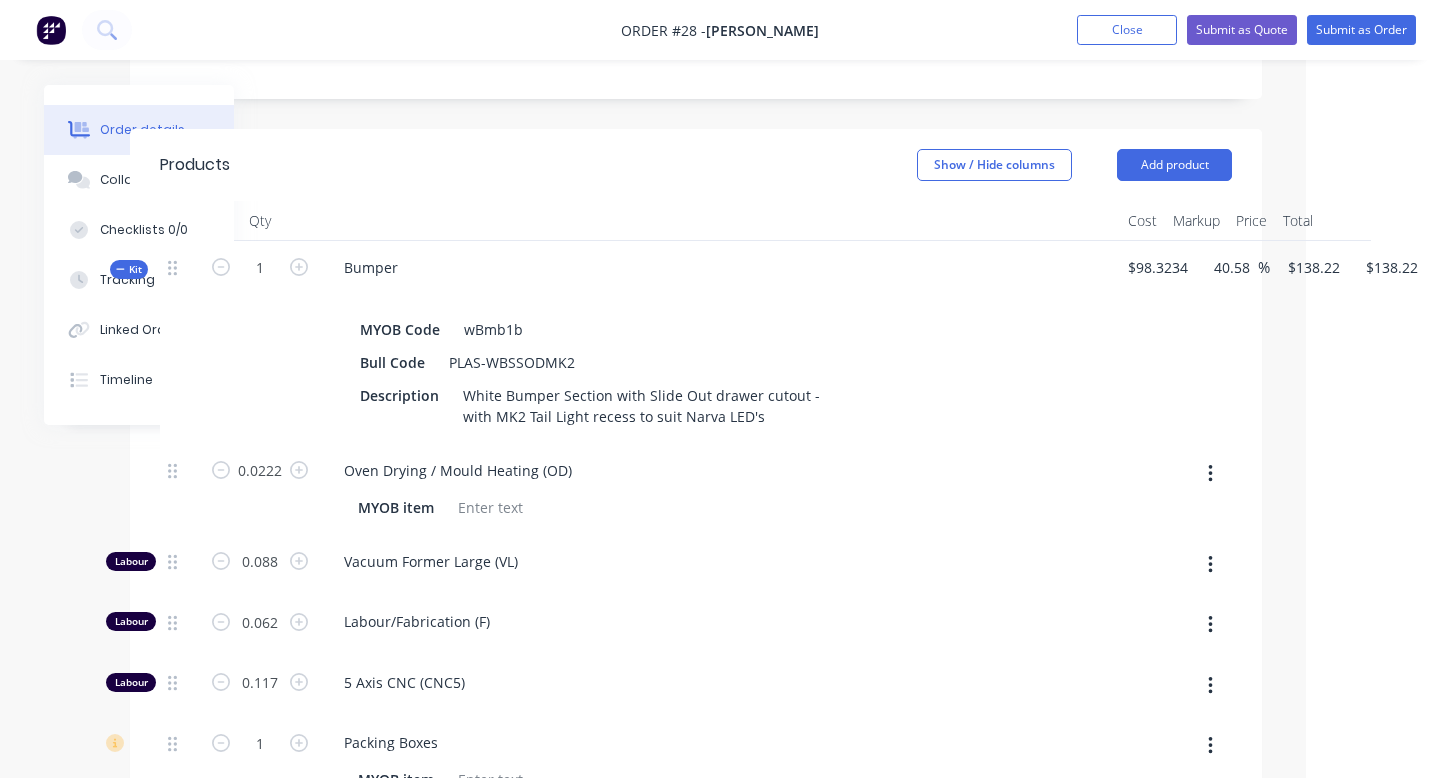 scroll, scrollTop: 487, scrollLeft: 132, axis: both 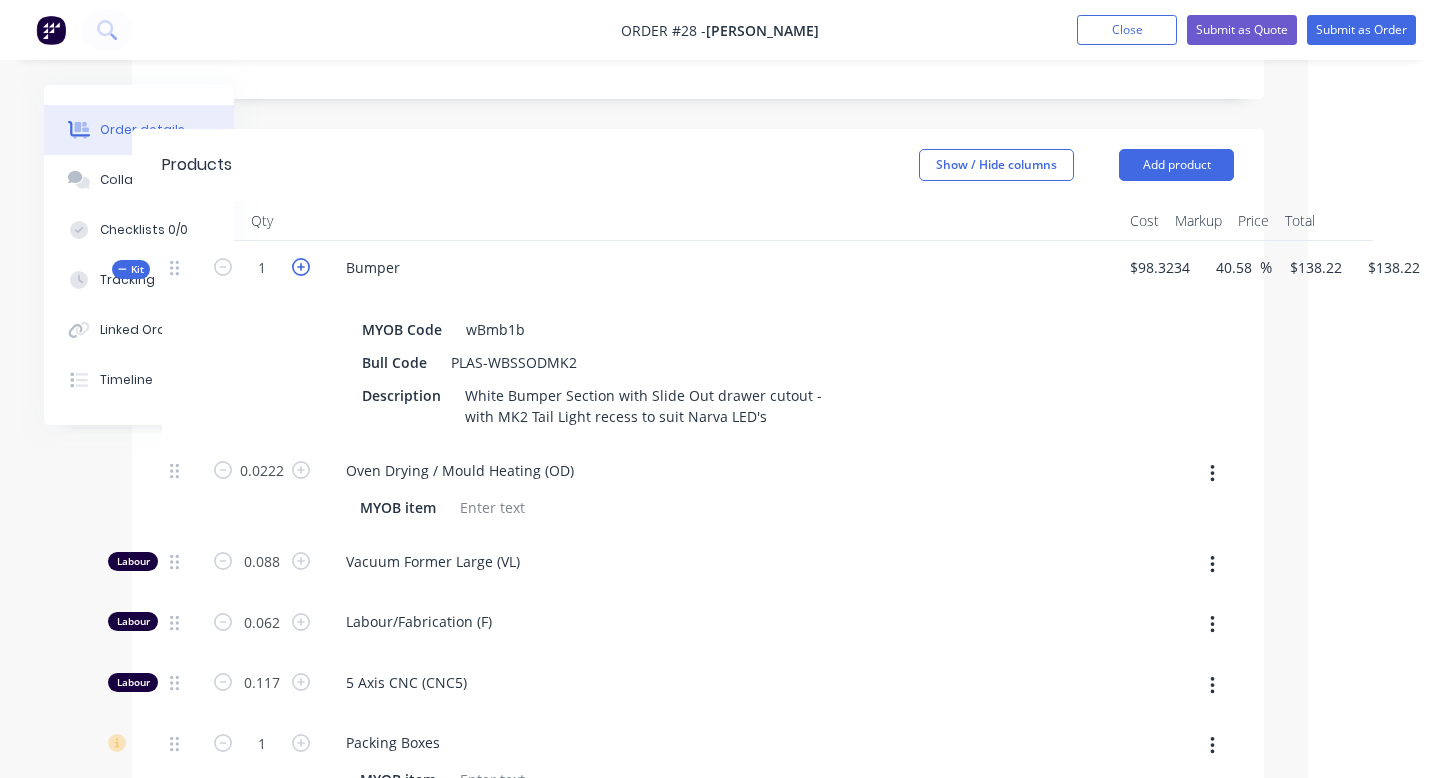 click 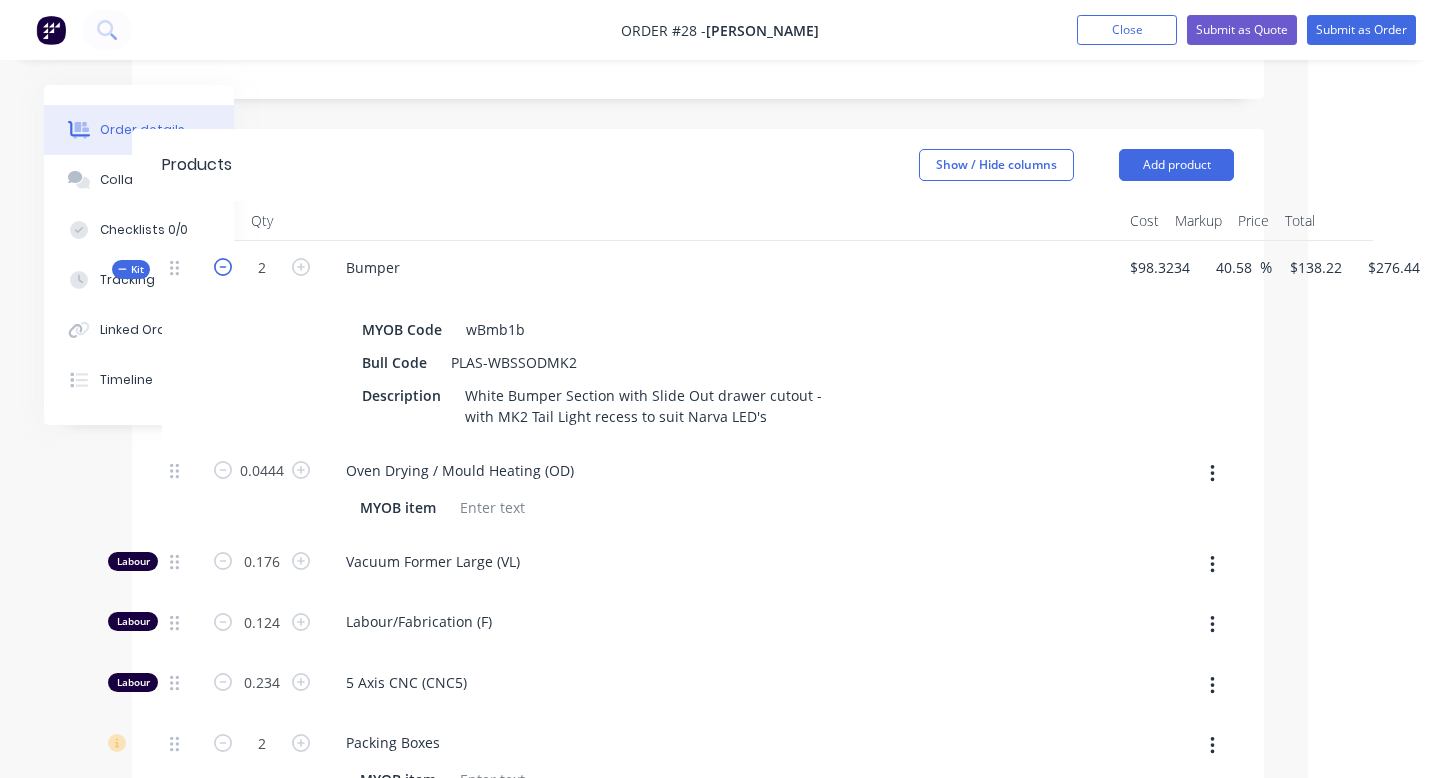 click 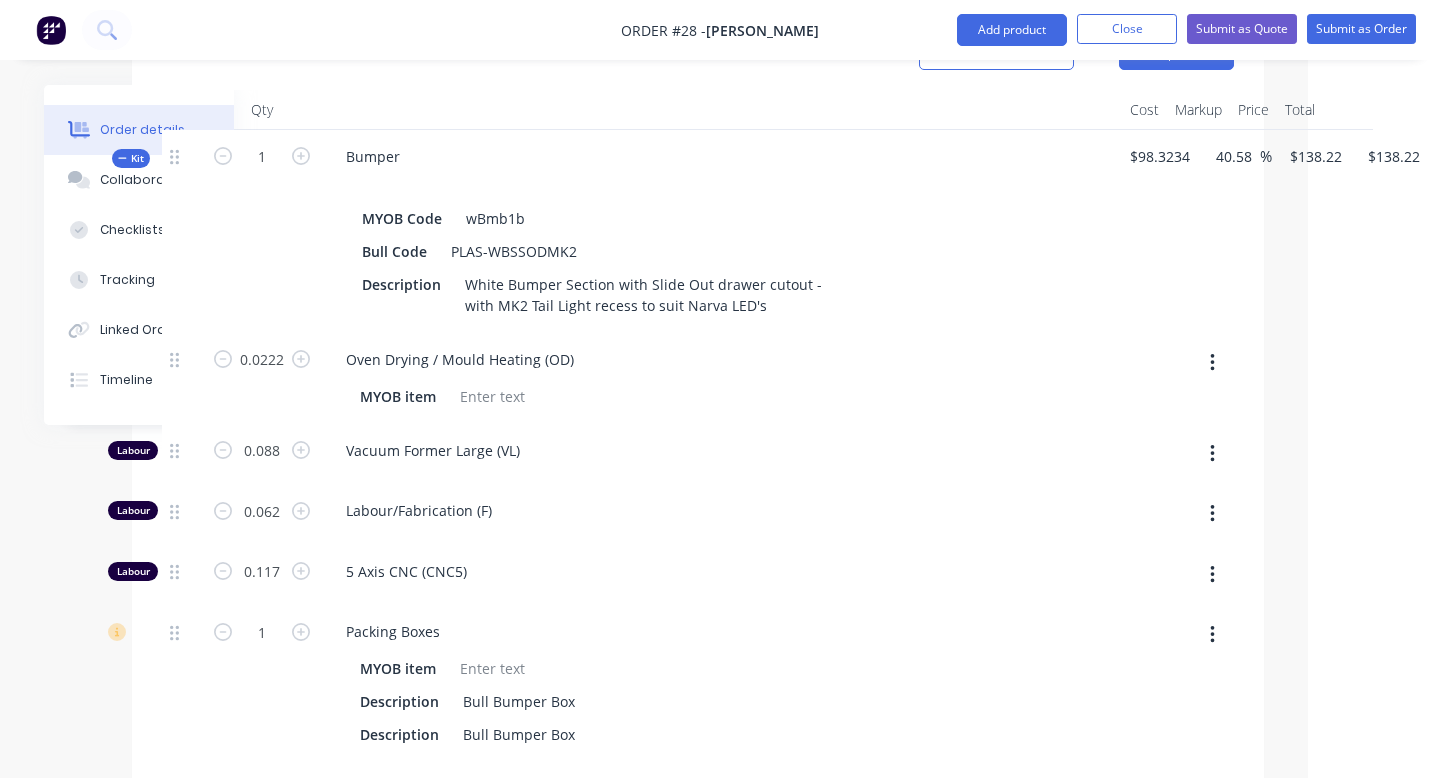 scroll, scrollTop: 1040, scrollLeft: 132, axis: both 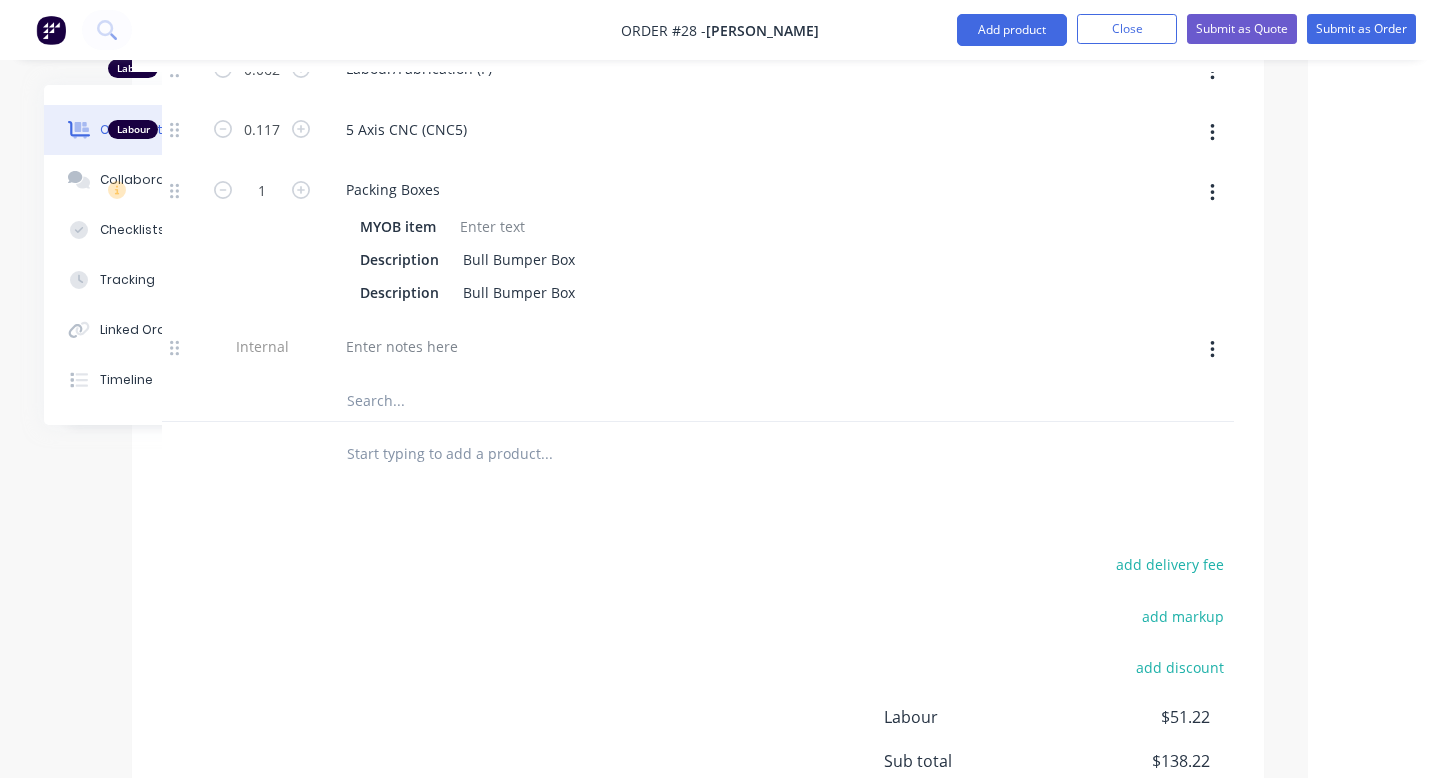 click at bounding box center (546, 401) 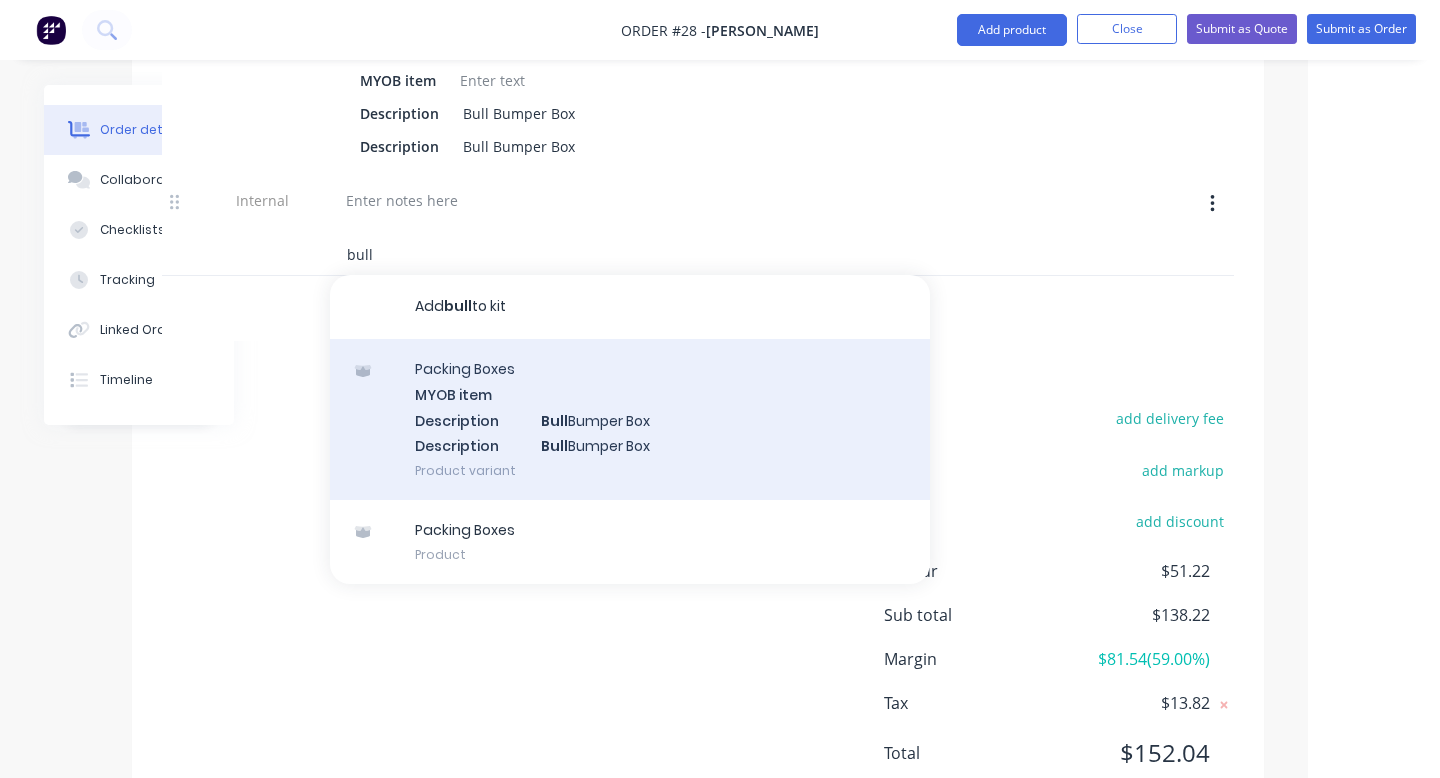 scroll, scrollTop: 1203, scrollLeft: 132, axis: both 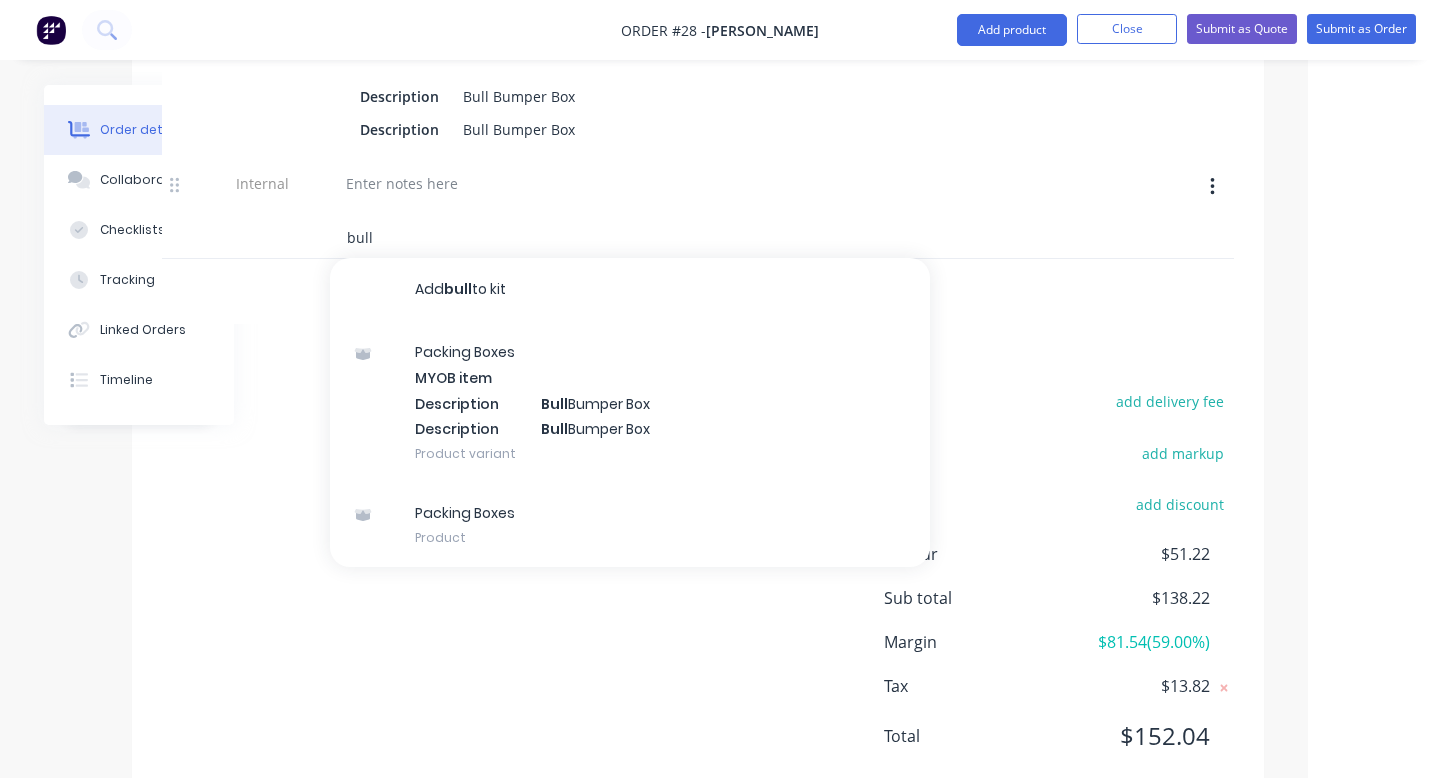 click on "bull" at bounding box center [546, 238] 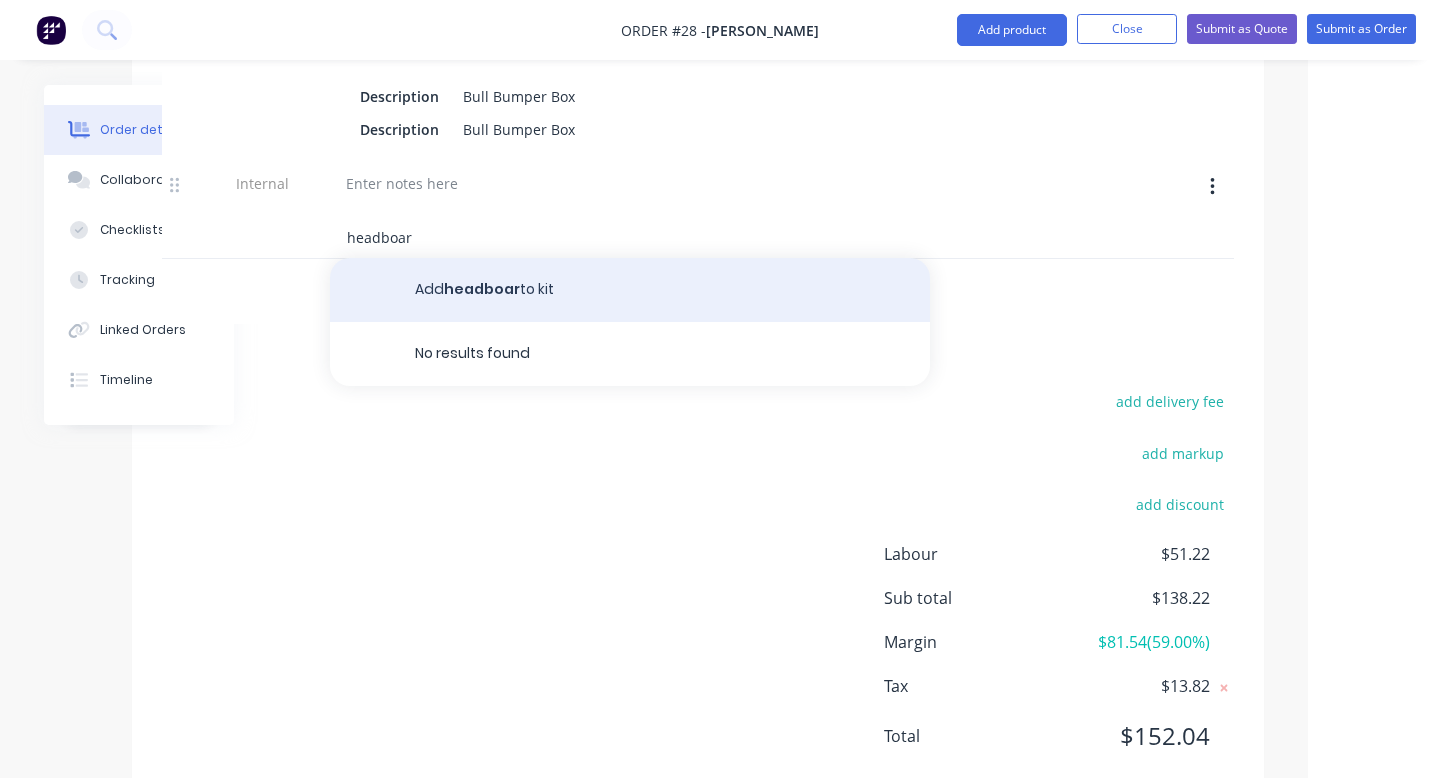 type on "headboar" 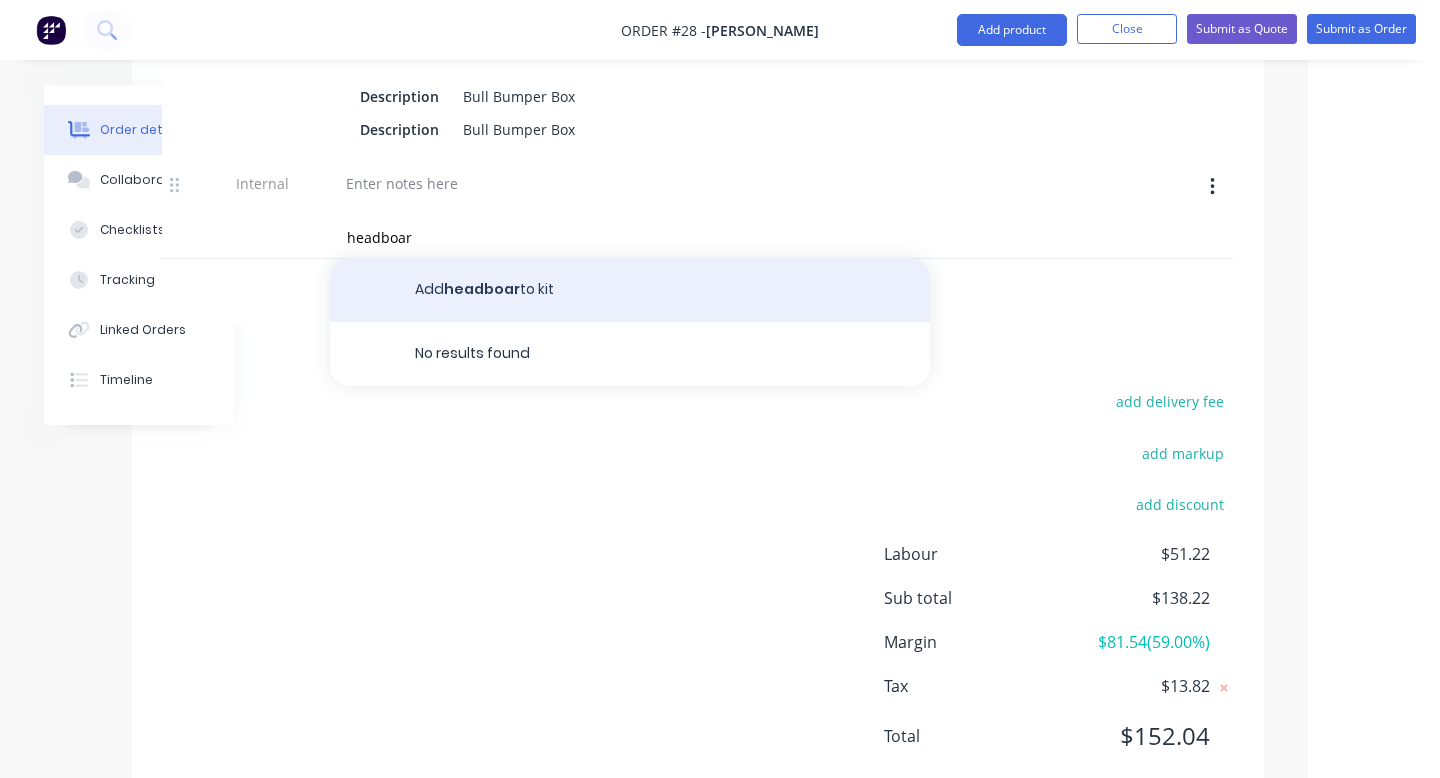 click on "Add  headboar  to kit" at bounding box center [630, 290] 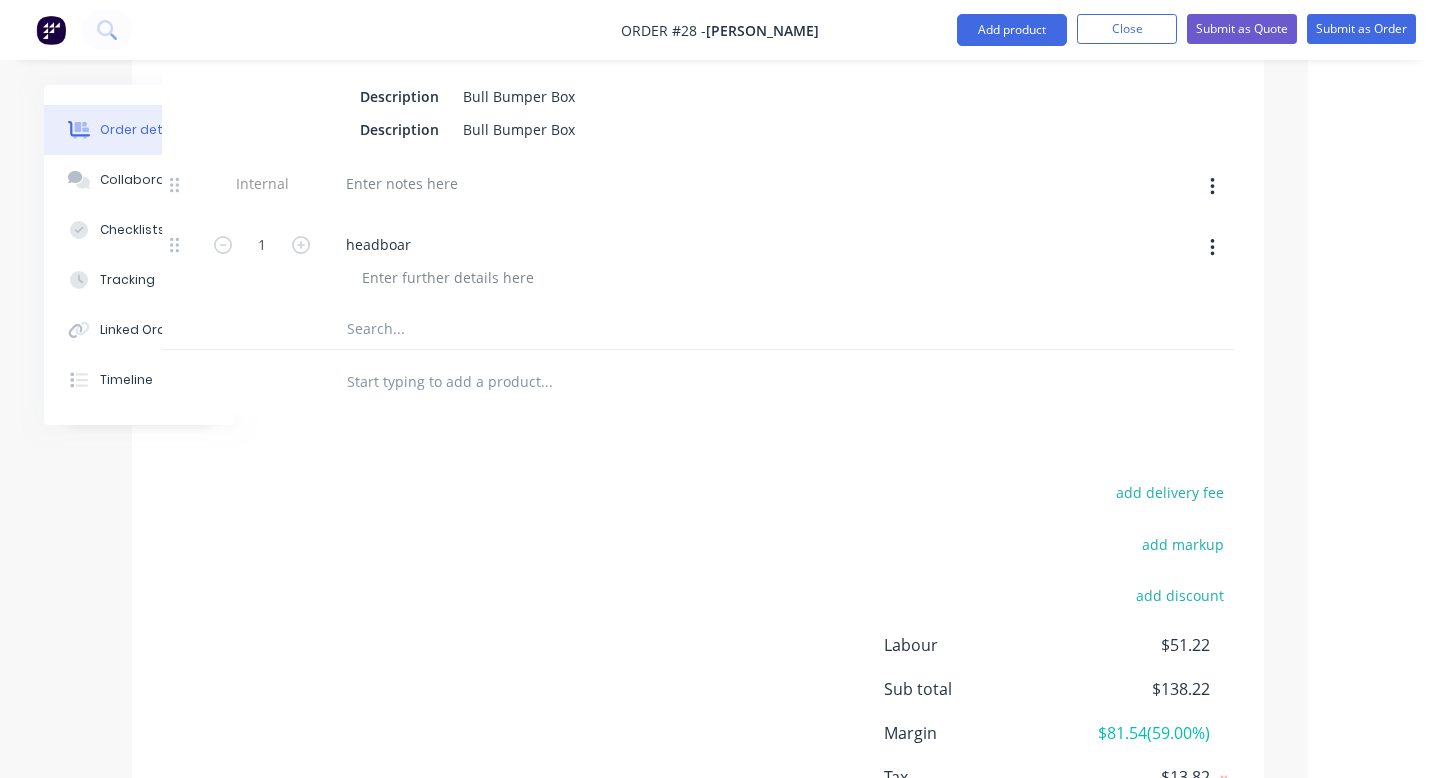 click on "headboar" at bounding box center [722, 244] 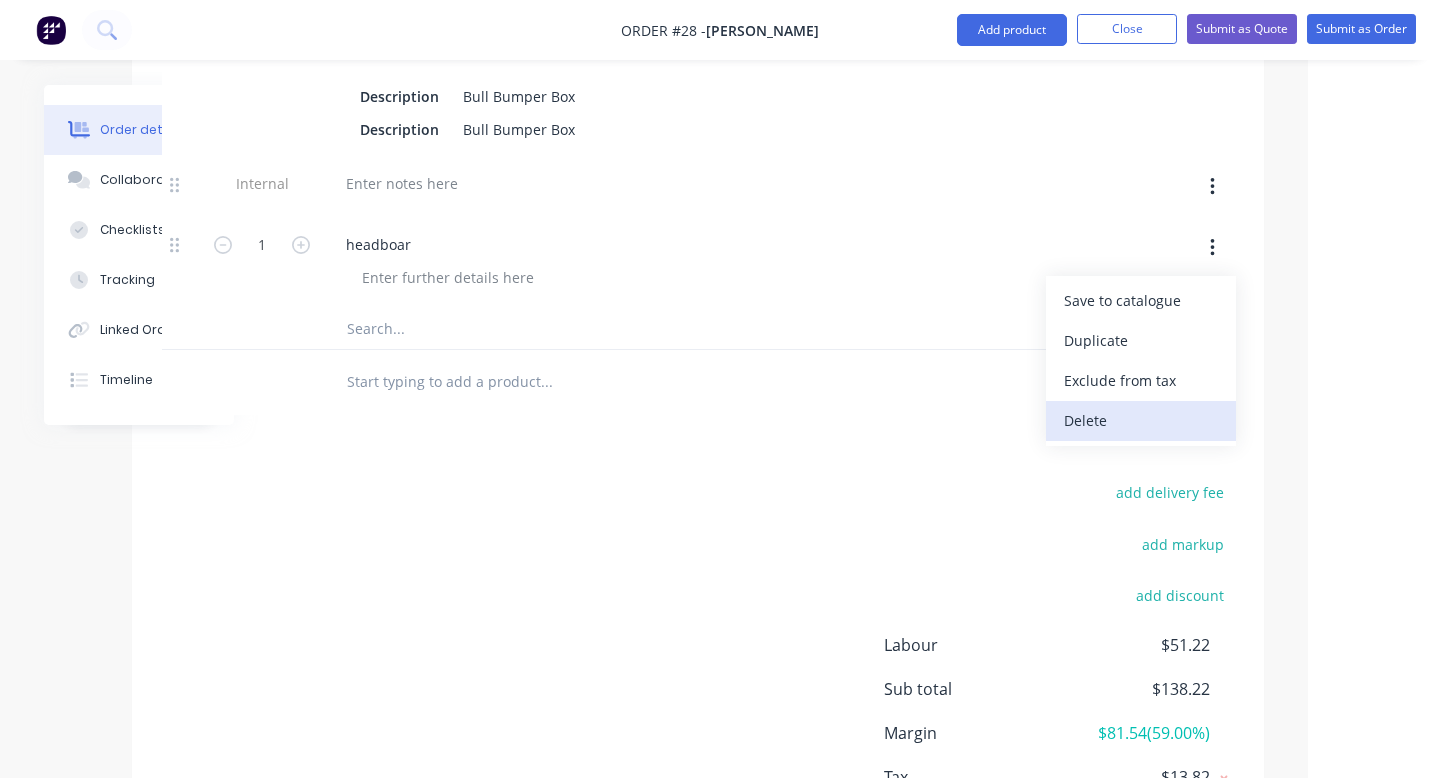 click on "Delete" at bounding box center (1141, 420) 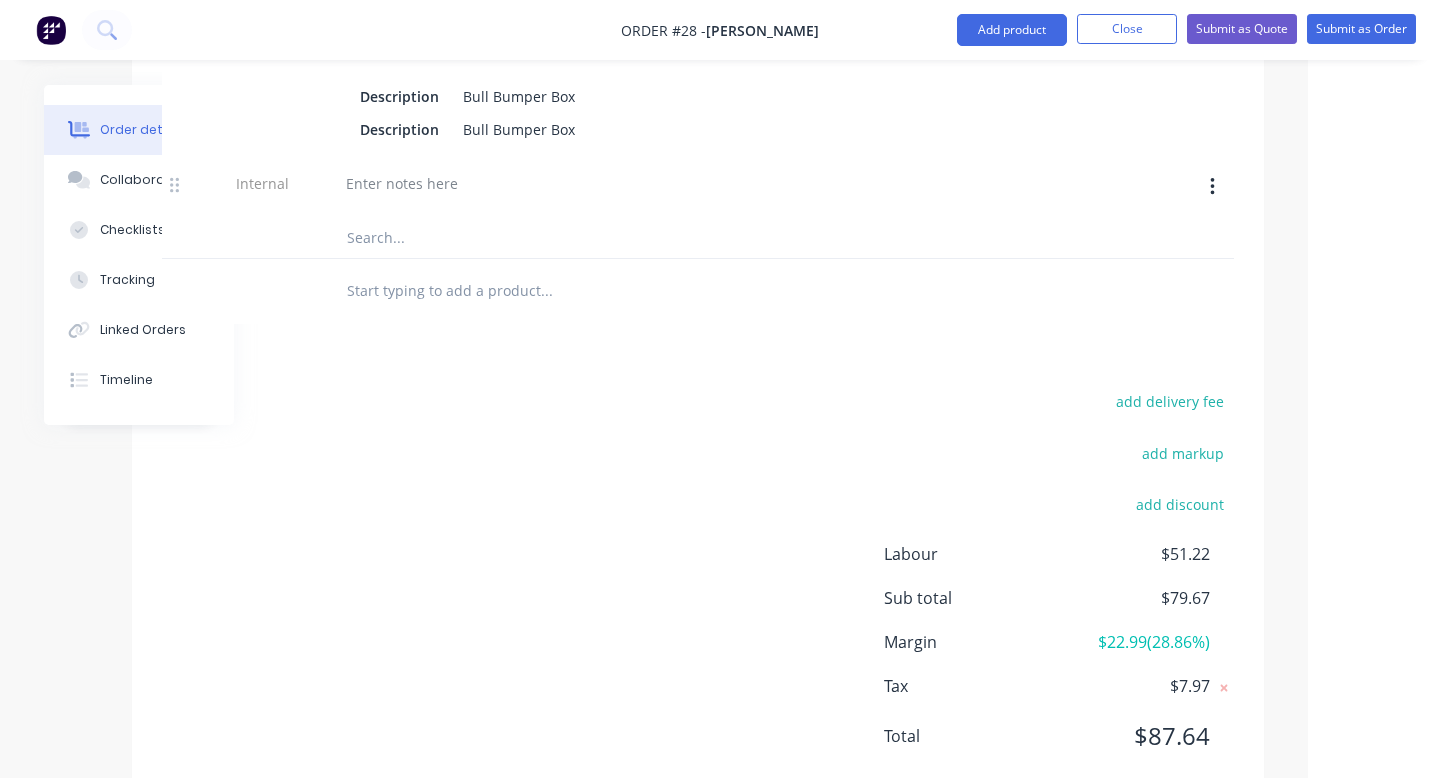 click at bounding box center [546, 291] 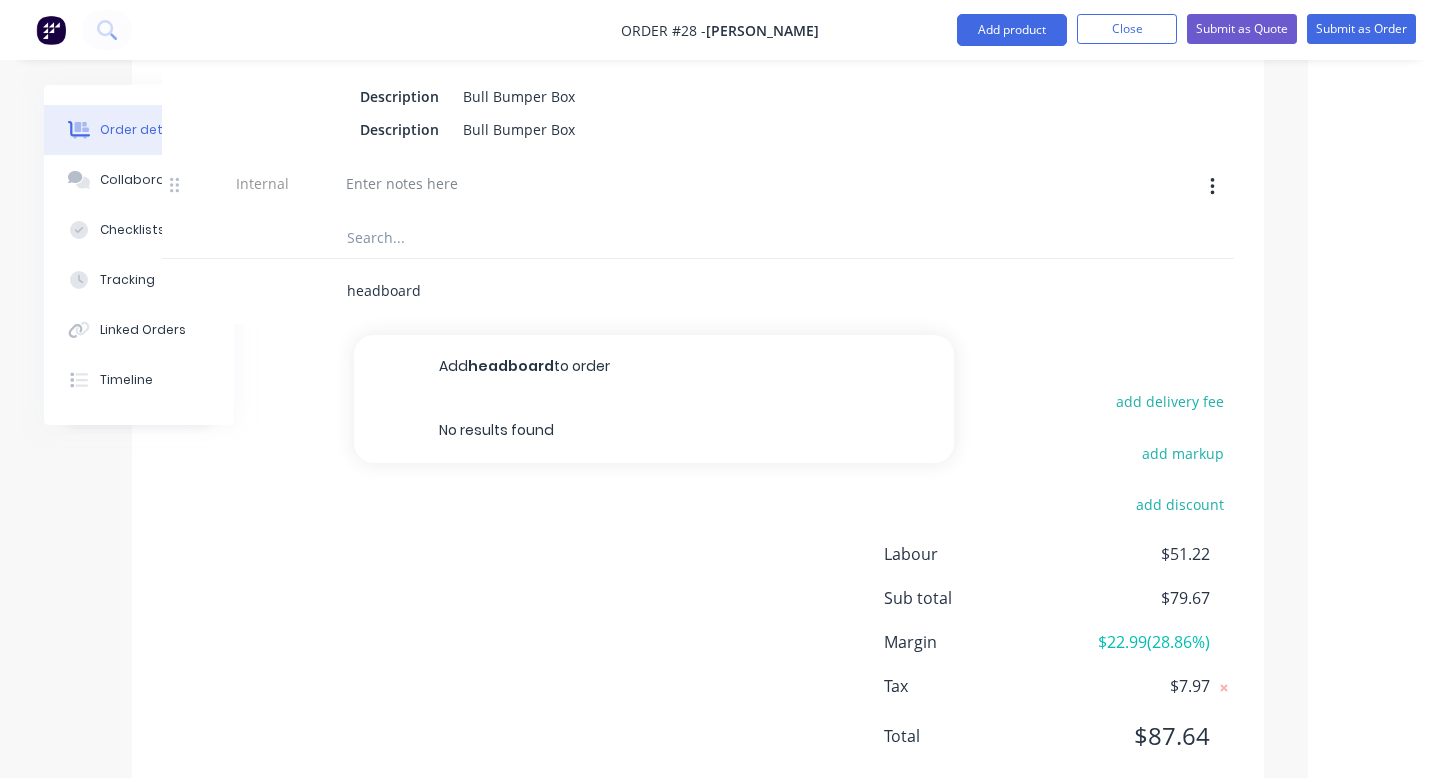 drag, startPoint x: 440, startPoint y: 243, endPoint x: 304, endPoint y: 238, distance: 136.09187 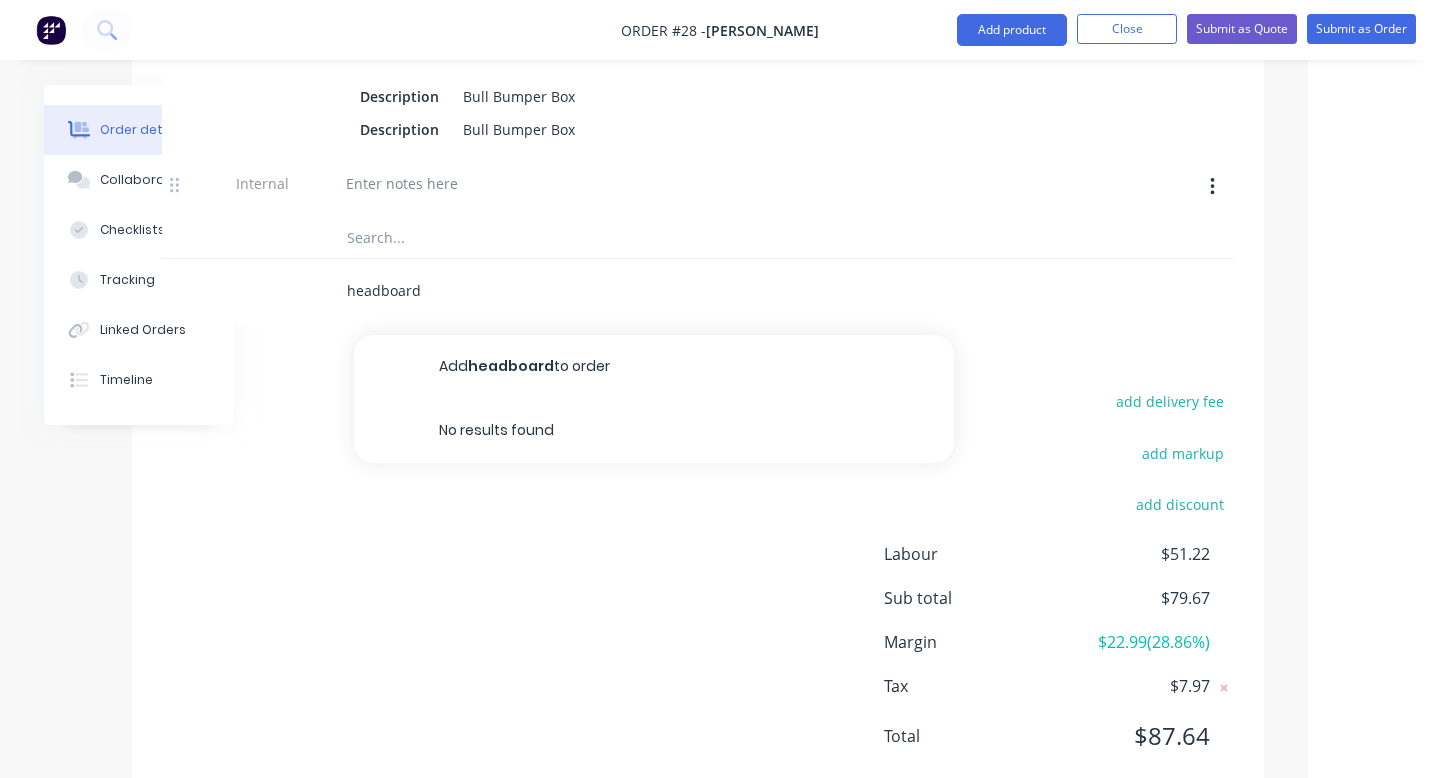 click on "headboard Add  headboard  to order No results found" at bounding box center [698, 291] 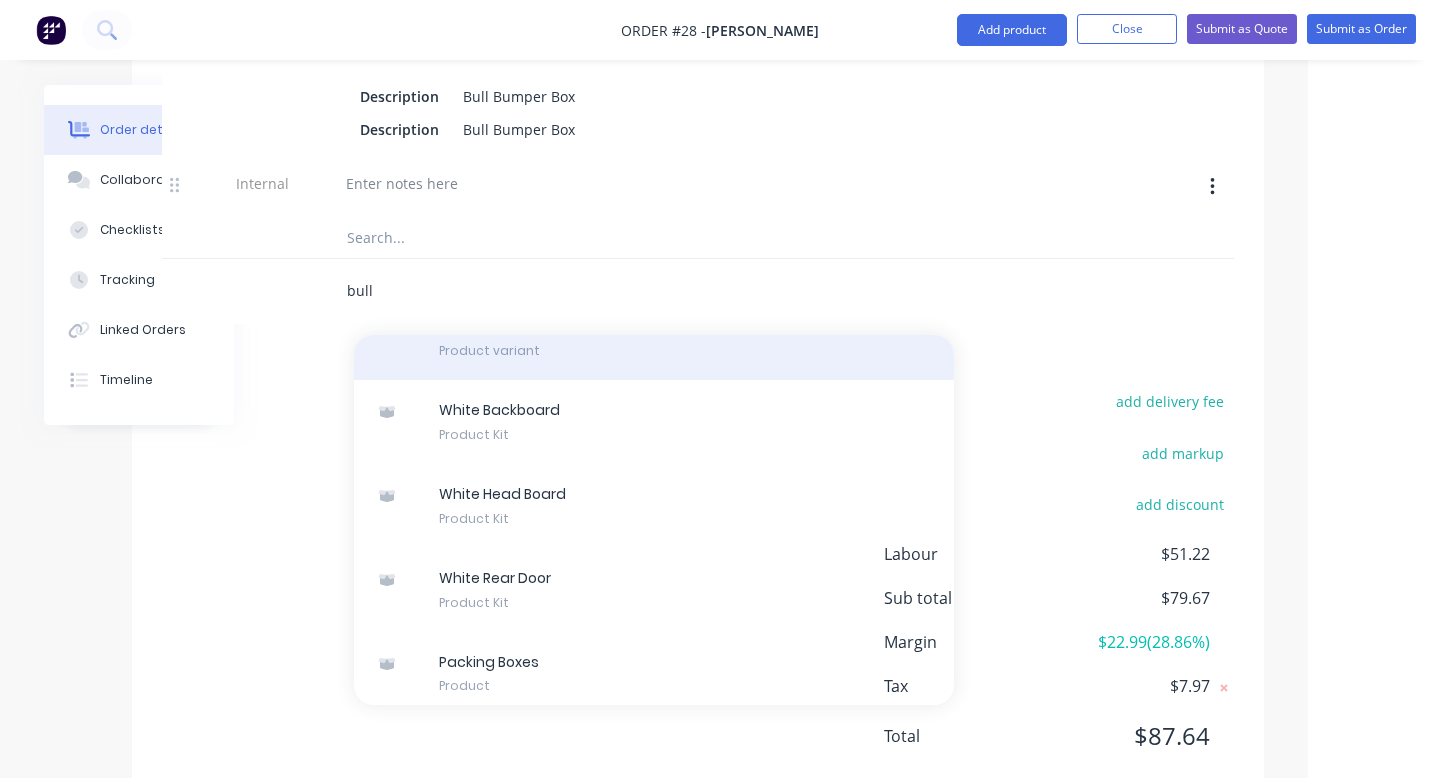 scroll, scrollTop: 181, scrollLeft: 0, axis: vertical 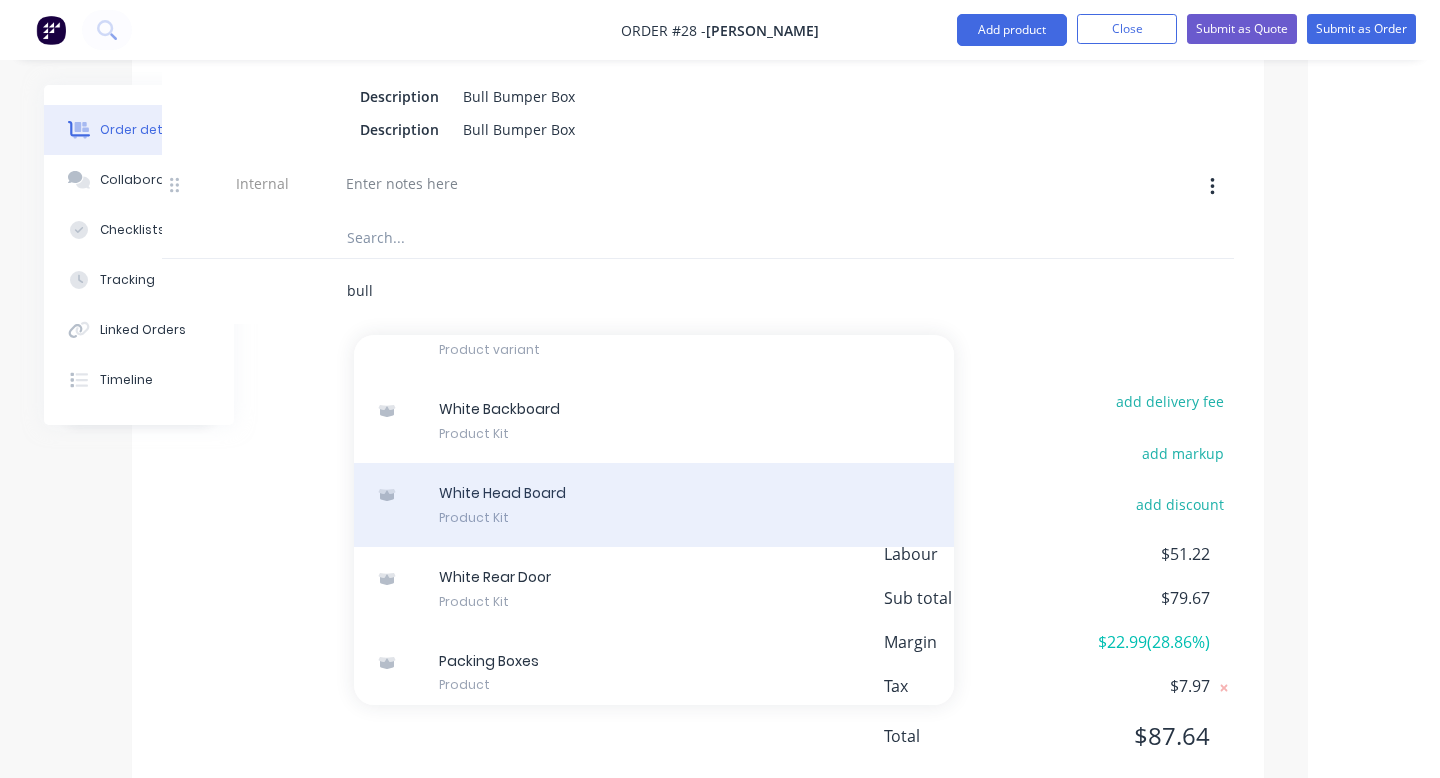 type on "bull" 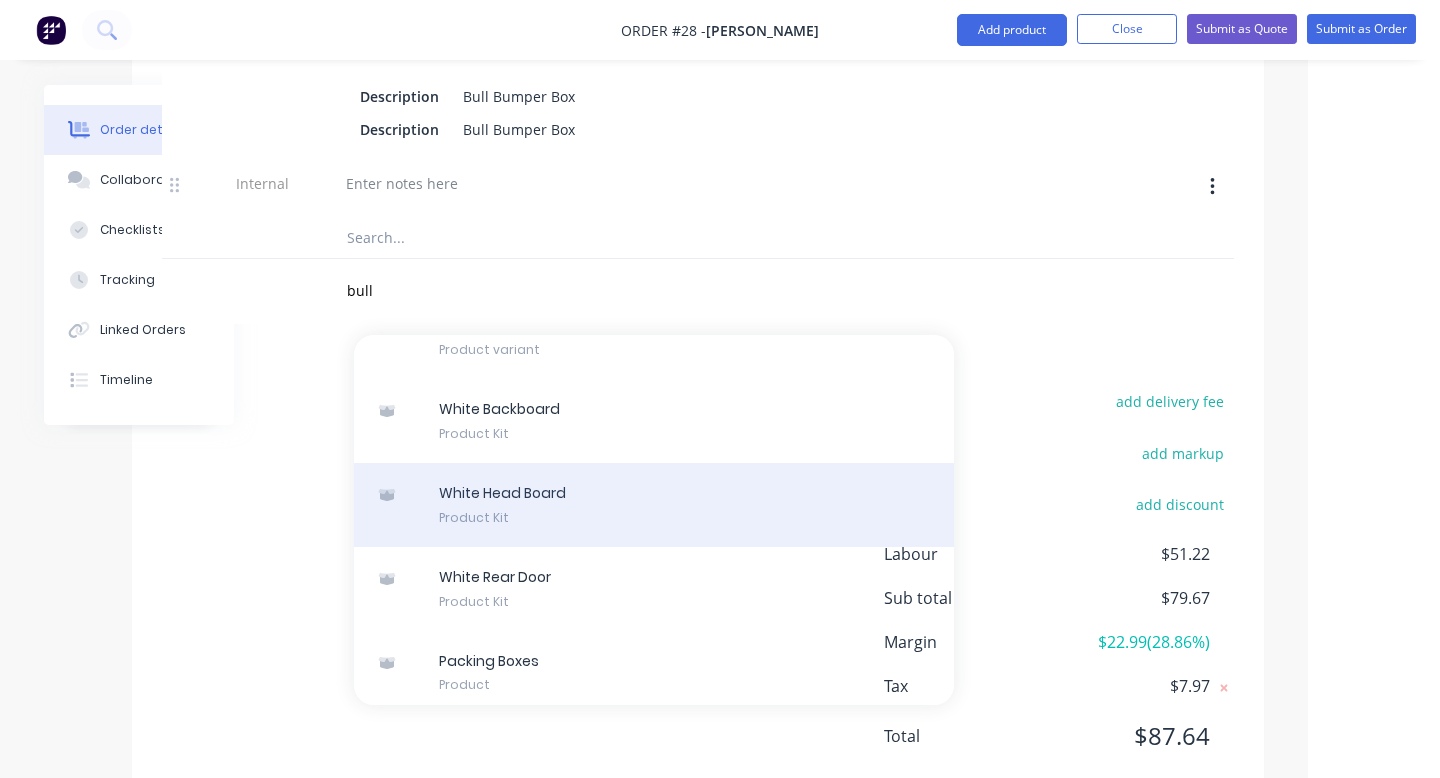 click on "White Head Board Product Kit" at bounding box center (654, 505) 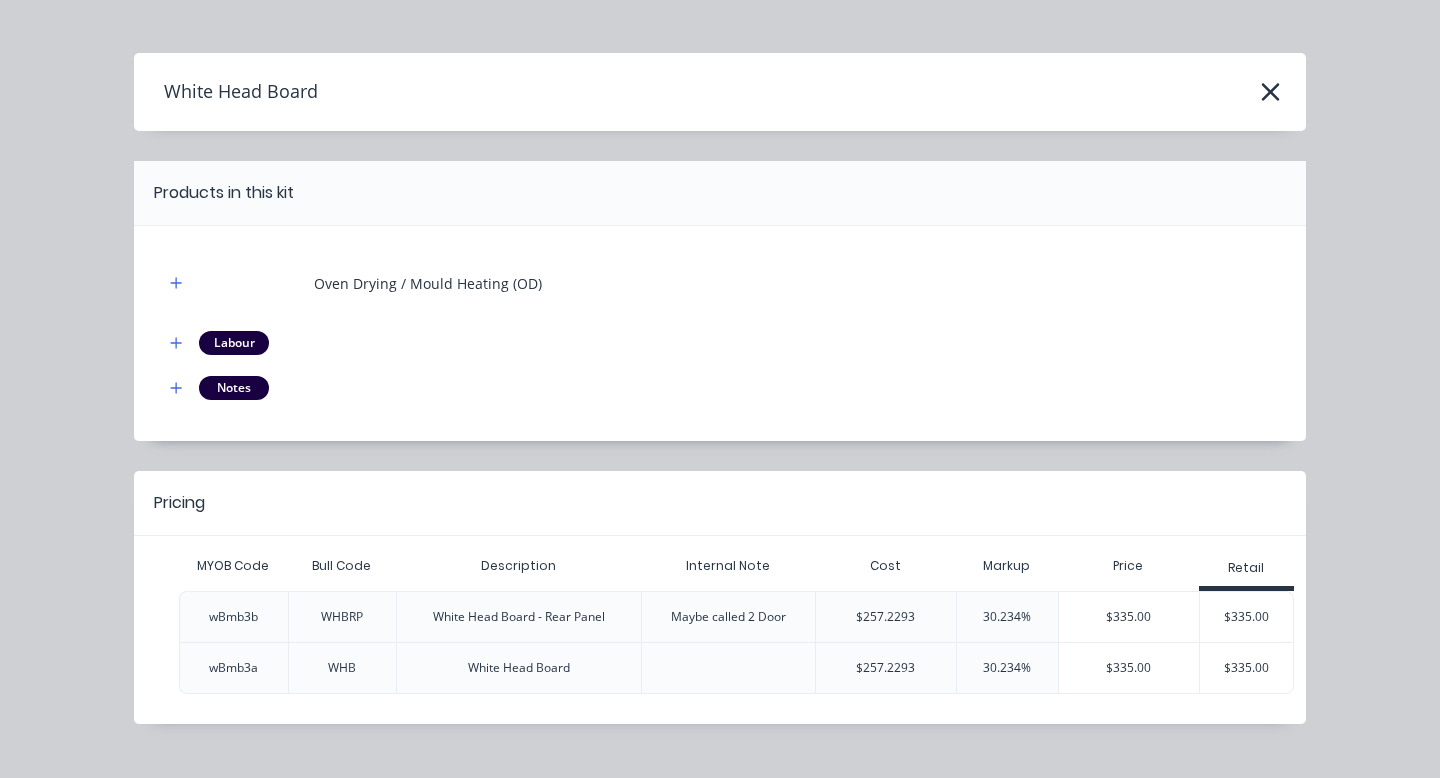 scroll, scrollTop: 60, scrollLeft: 0, axis: vertical 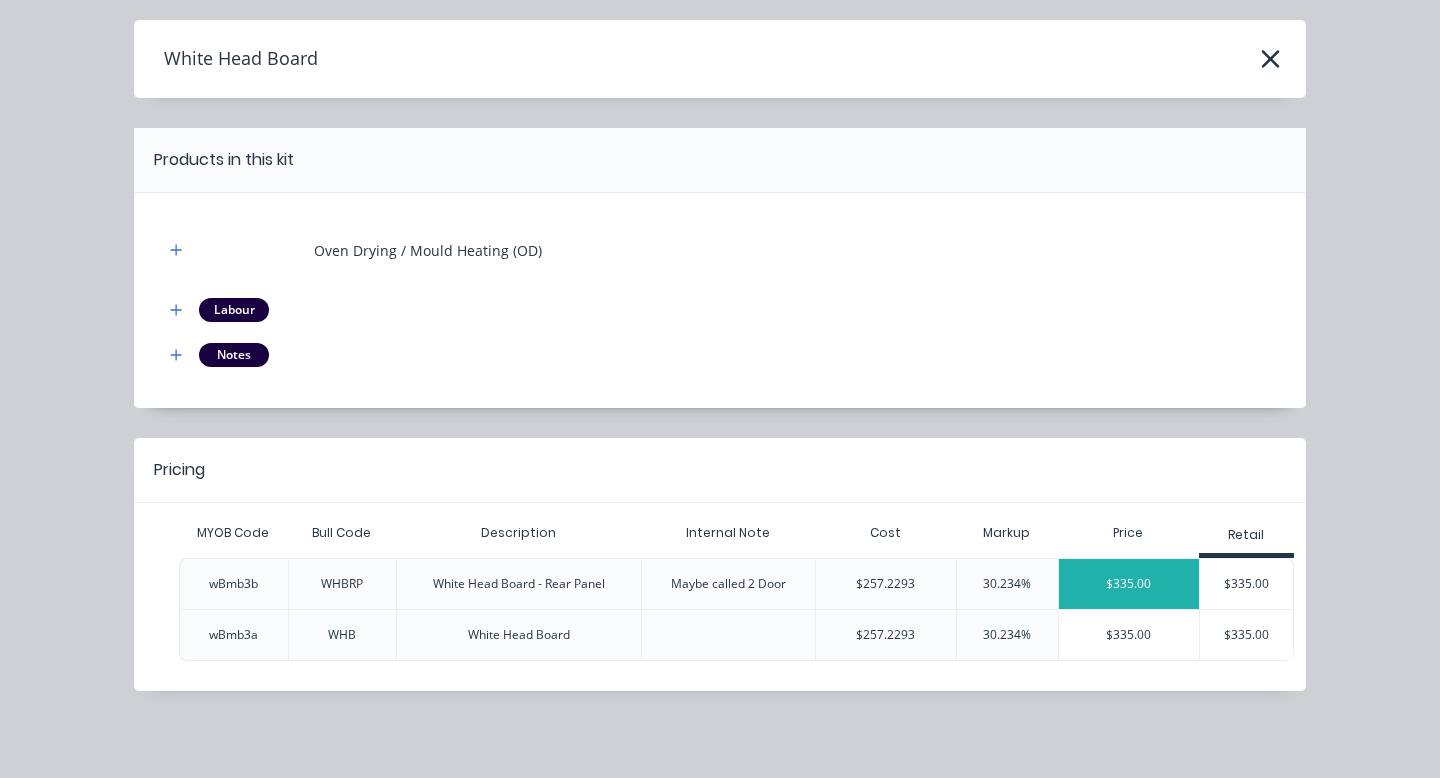 click on "$335.00" at bounding box center [1129, 584] 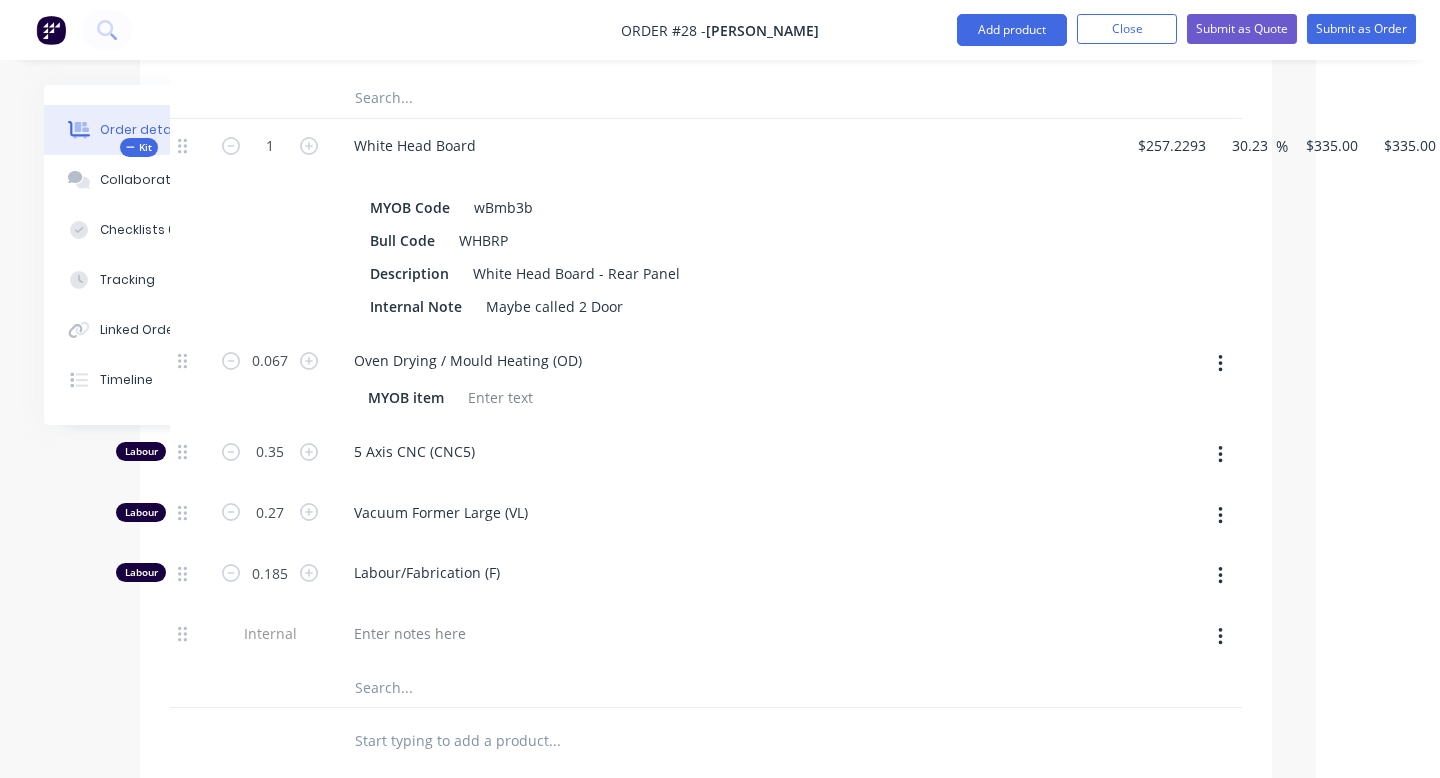 scroll, scrollTop: 1379, scrollLeft: 124, axis: both 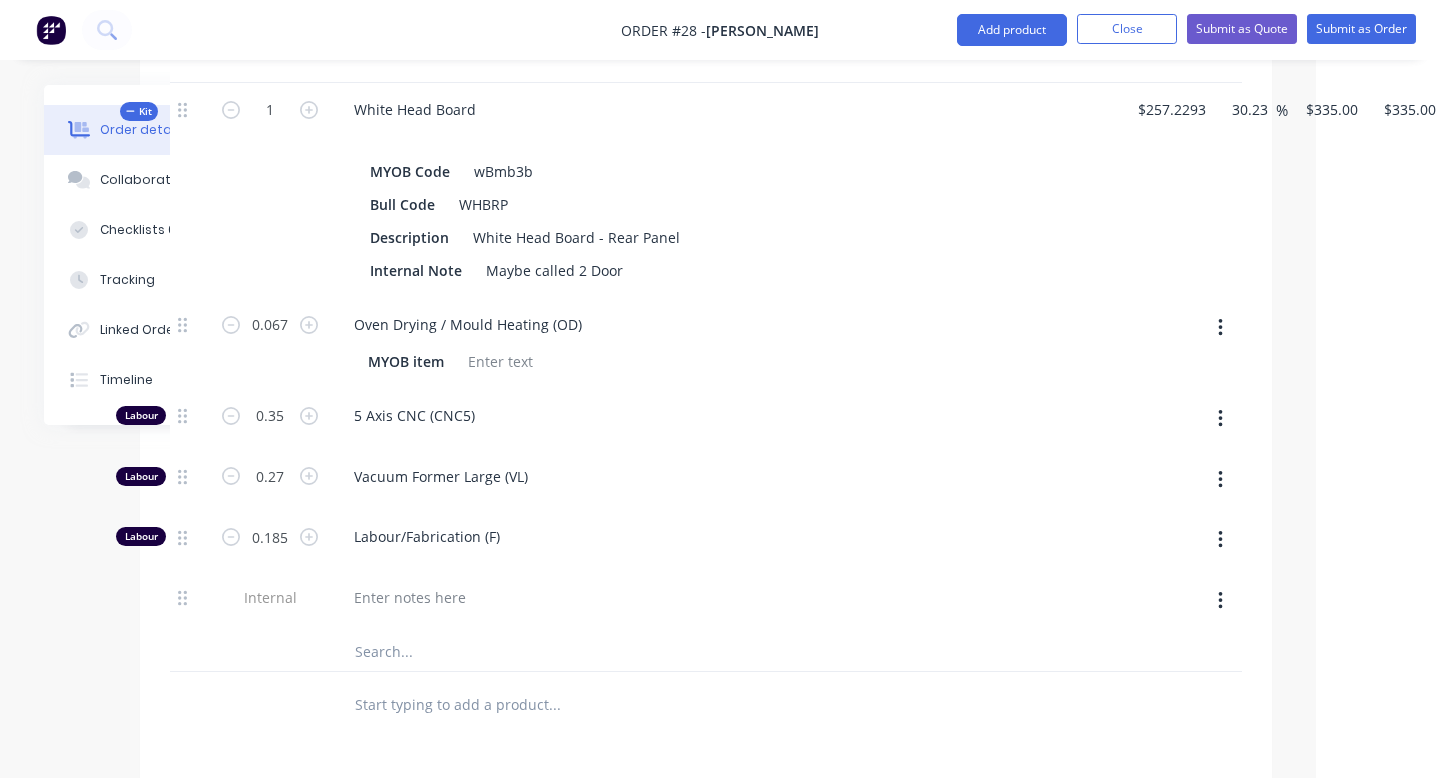 click at bounding box center (554, 704) 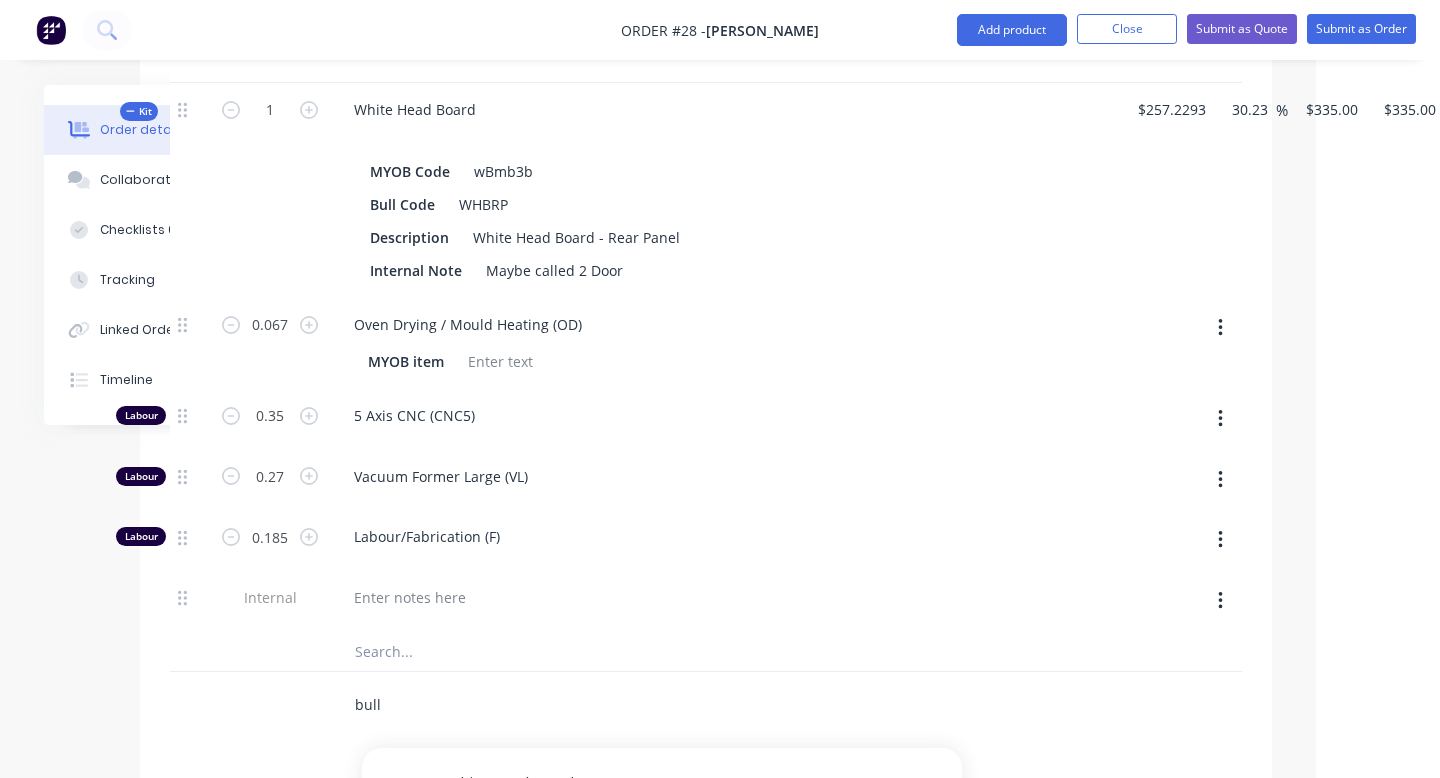 scroll, scrollTop: 300, scrollLeft: 0, axis: vertical 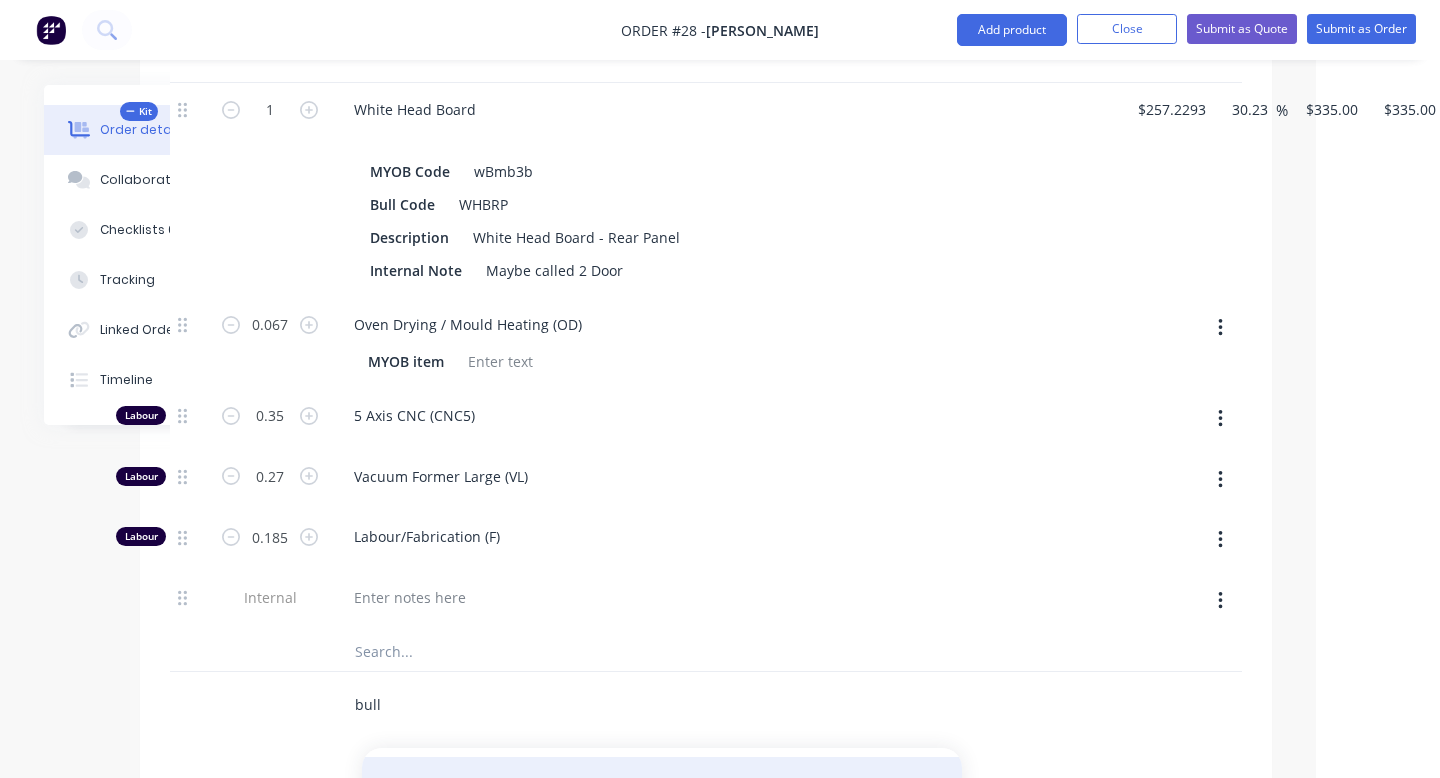 type on "bull" 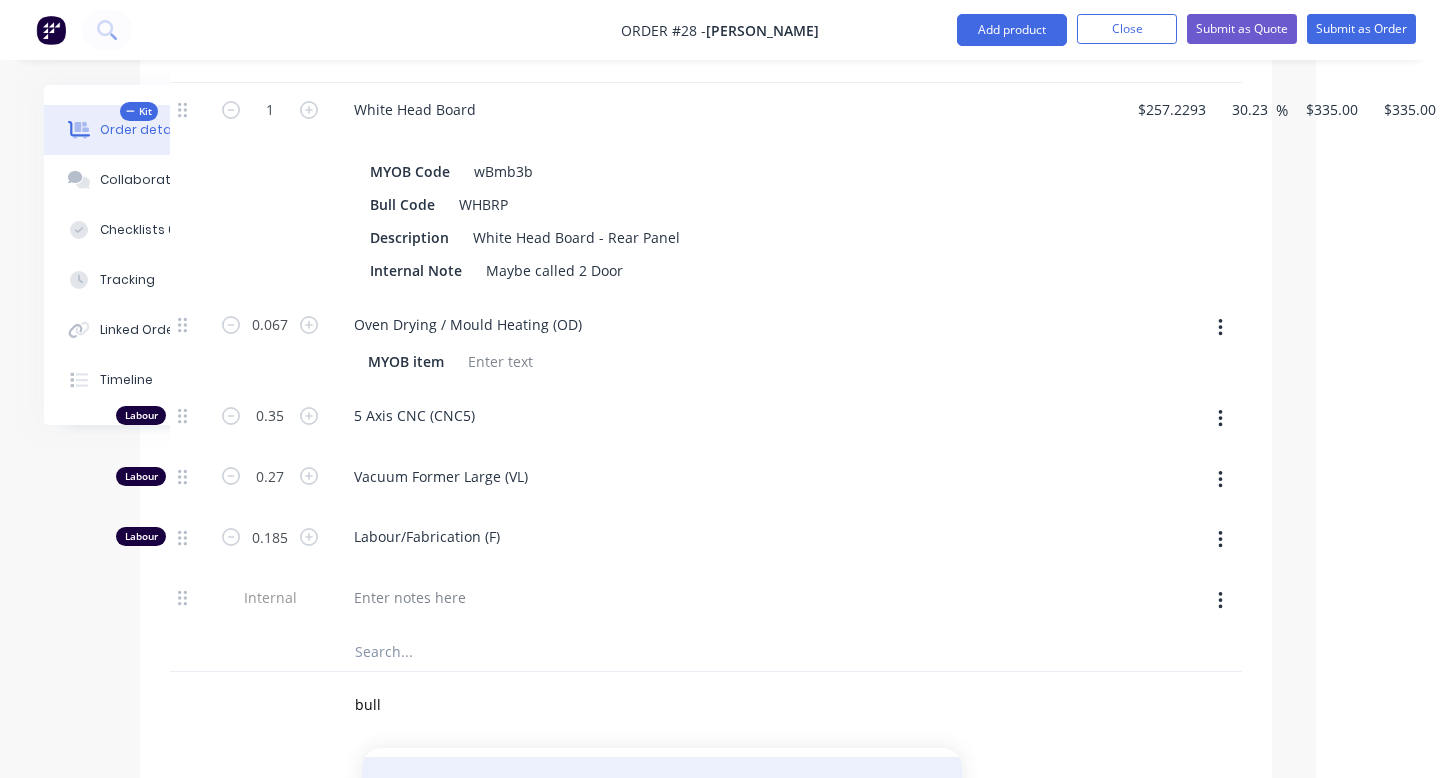 click on "White Head Board Product Kit" at bounding box center (662, 799) 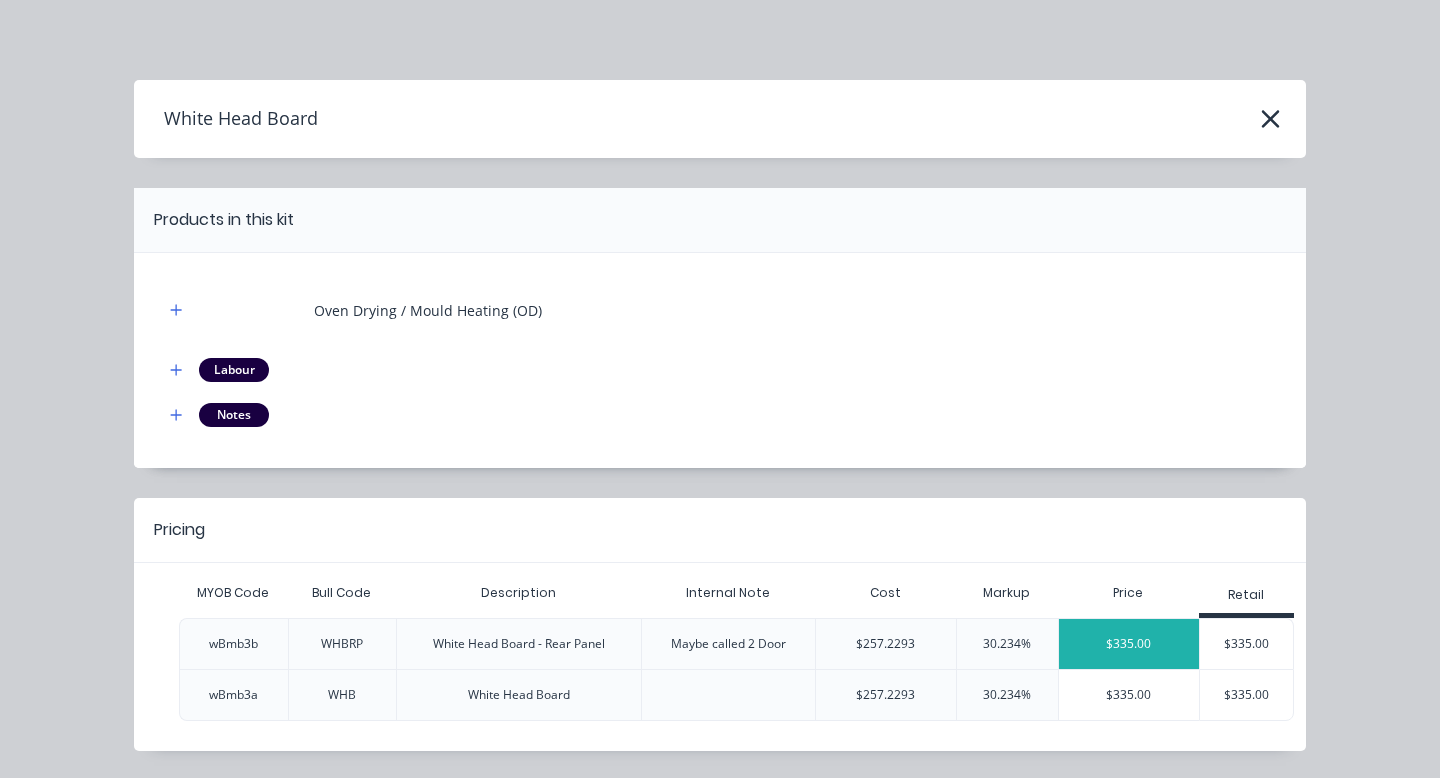 click on "$335.00" at bounding box center [1129, 644] 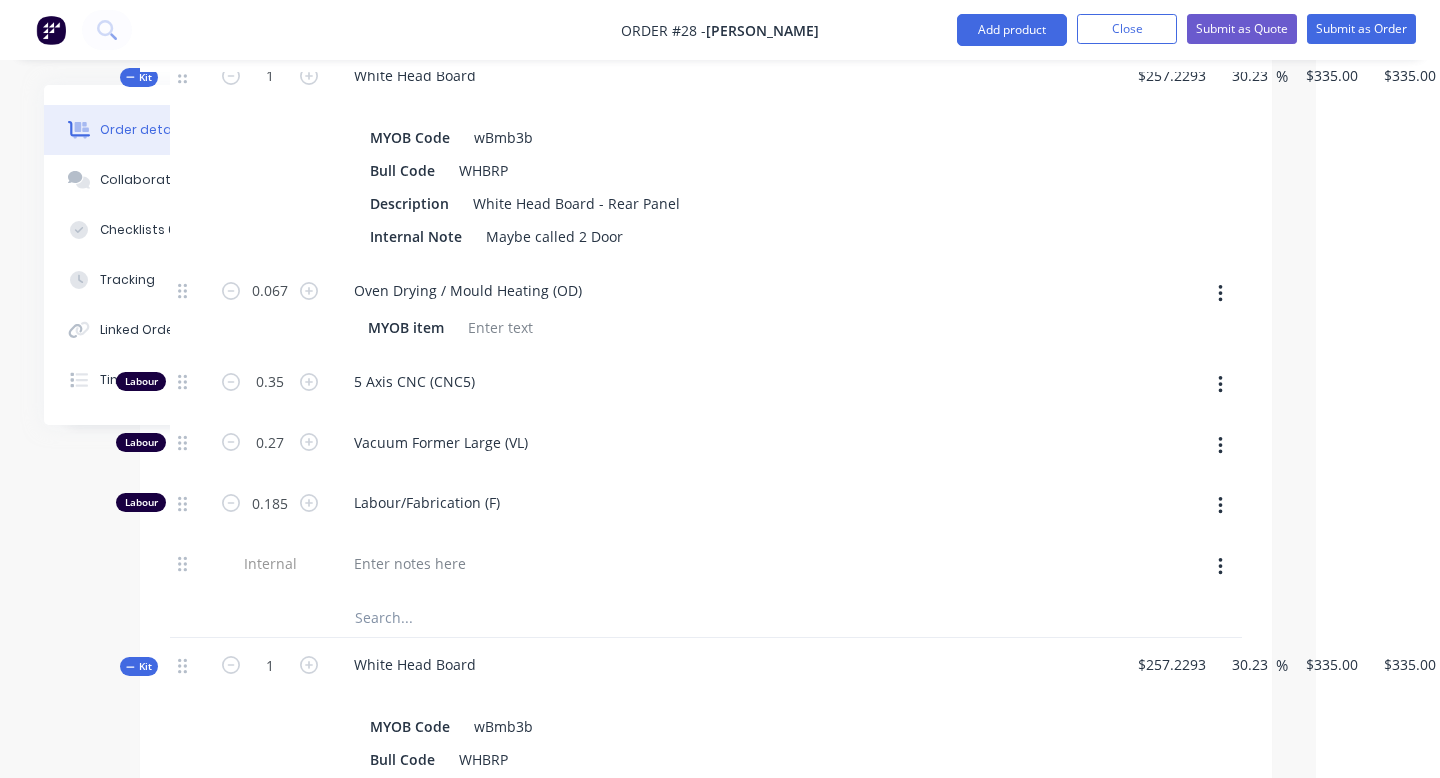 scroll, scrollTop: 1414, scrollLeft: 178, axis: both 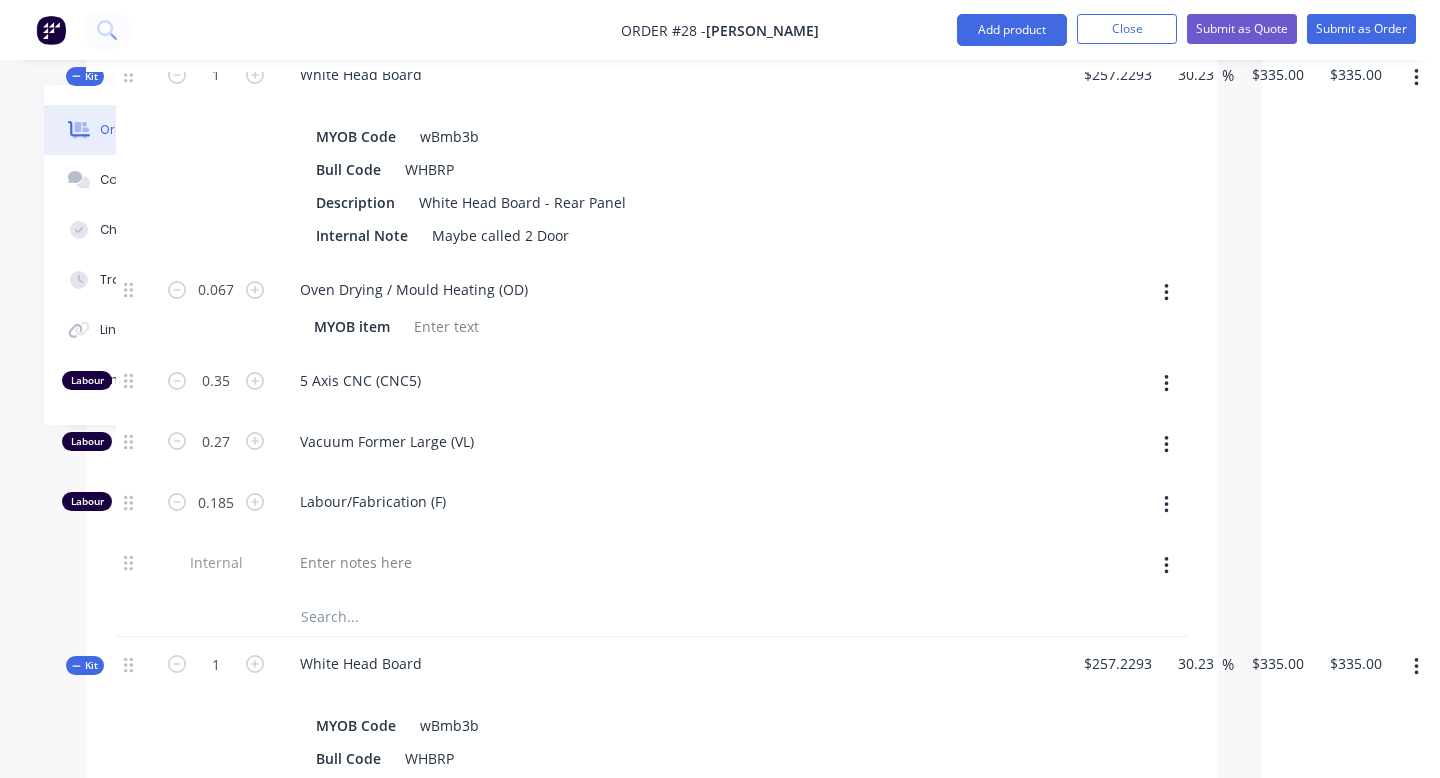 click 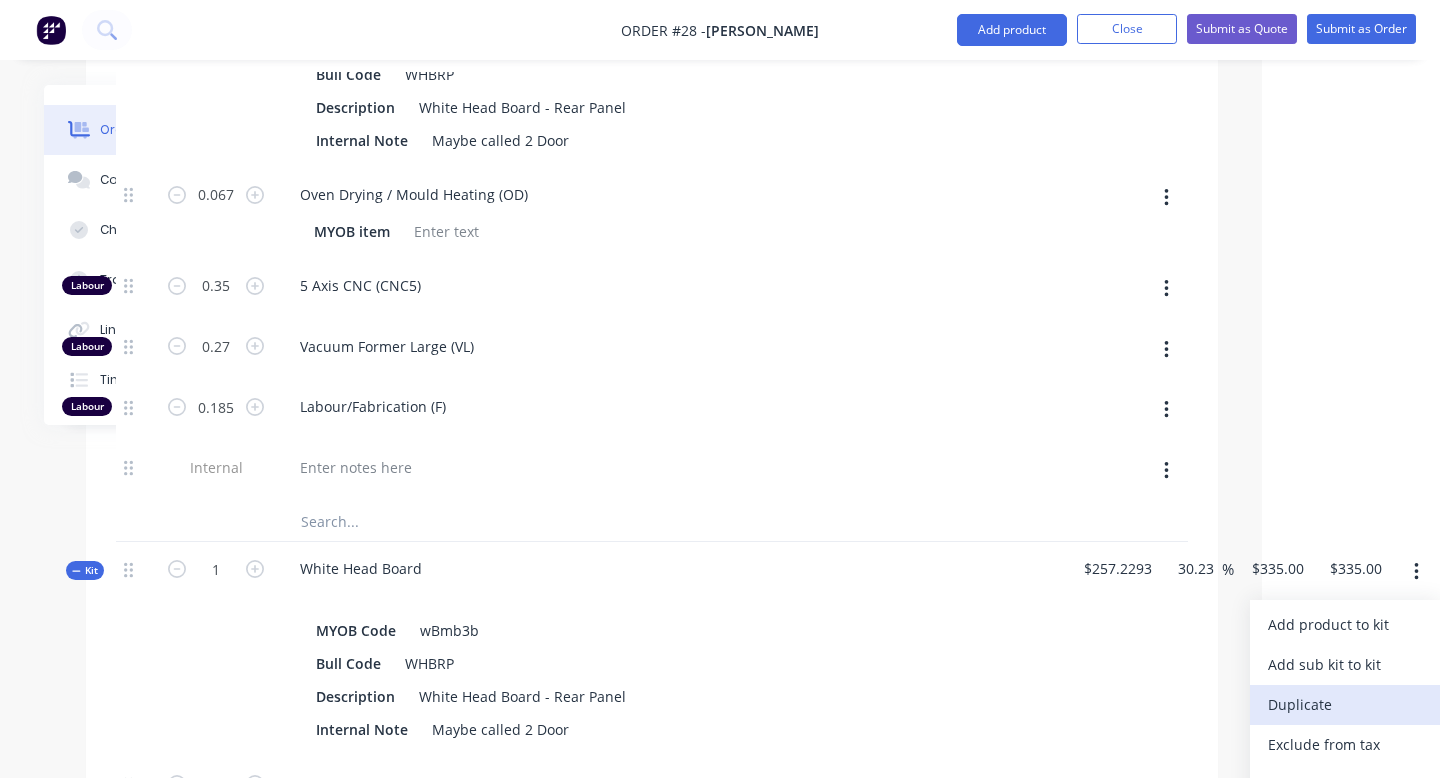 scroll, scrollTop: 1516, scrollLeft: 178, axis: both 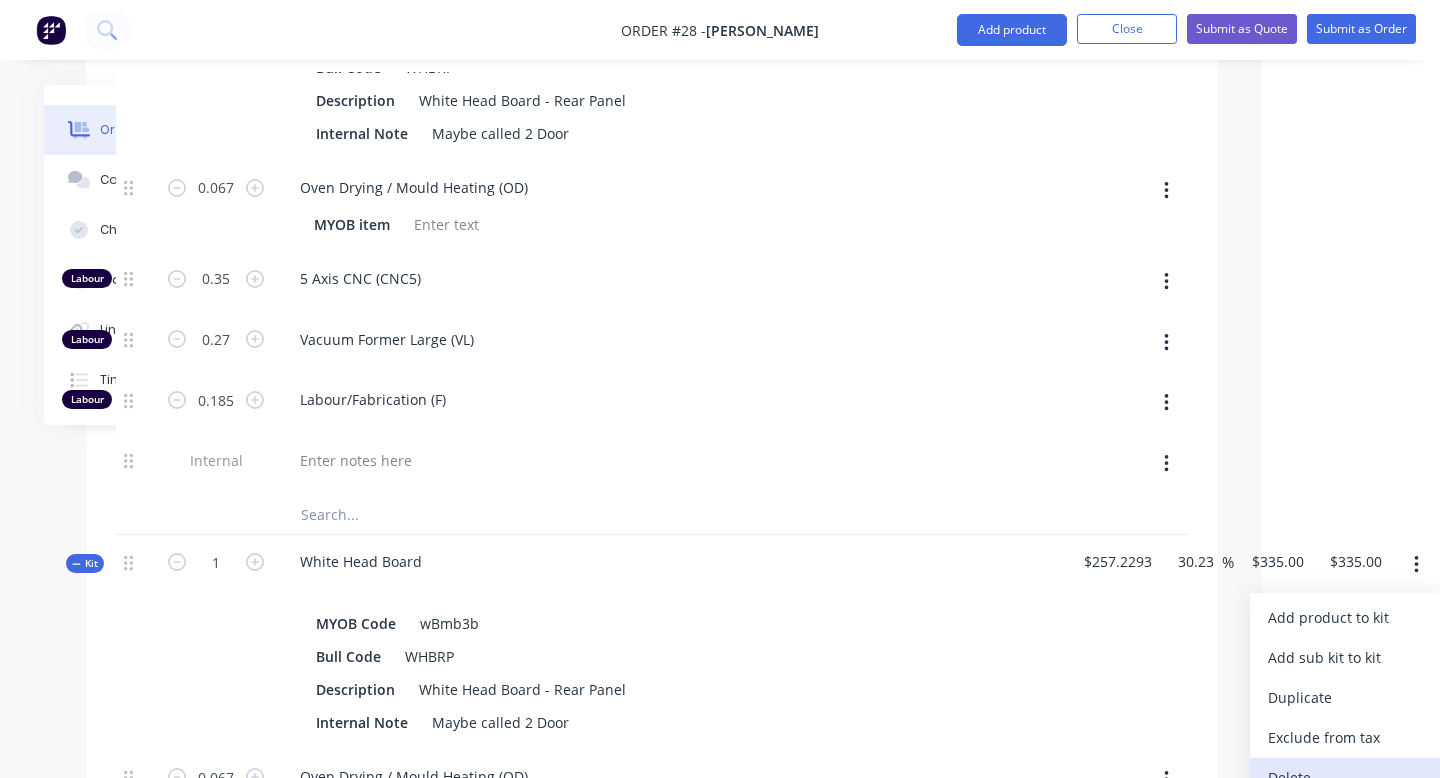 click on "Delete" at bounding box center [1345, 777] 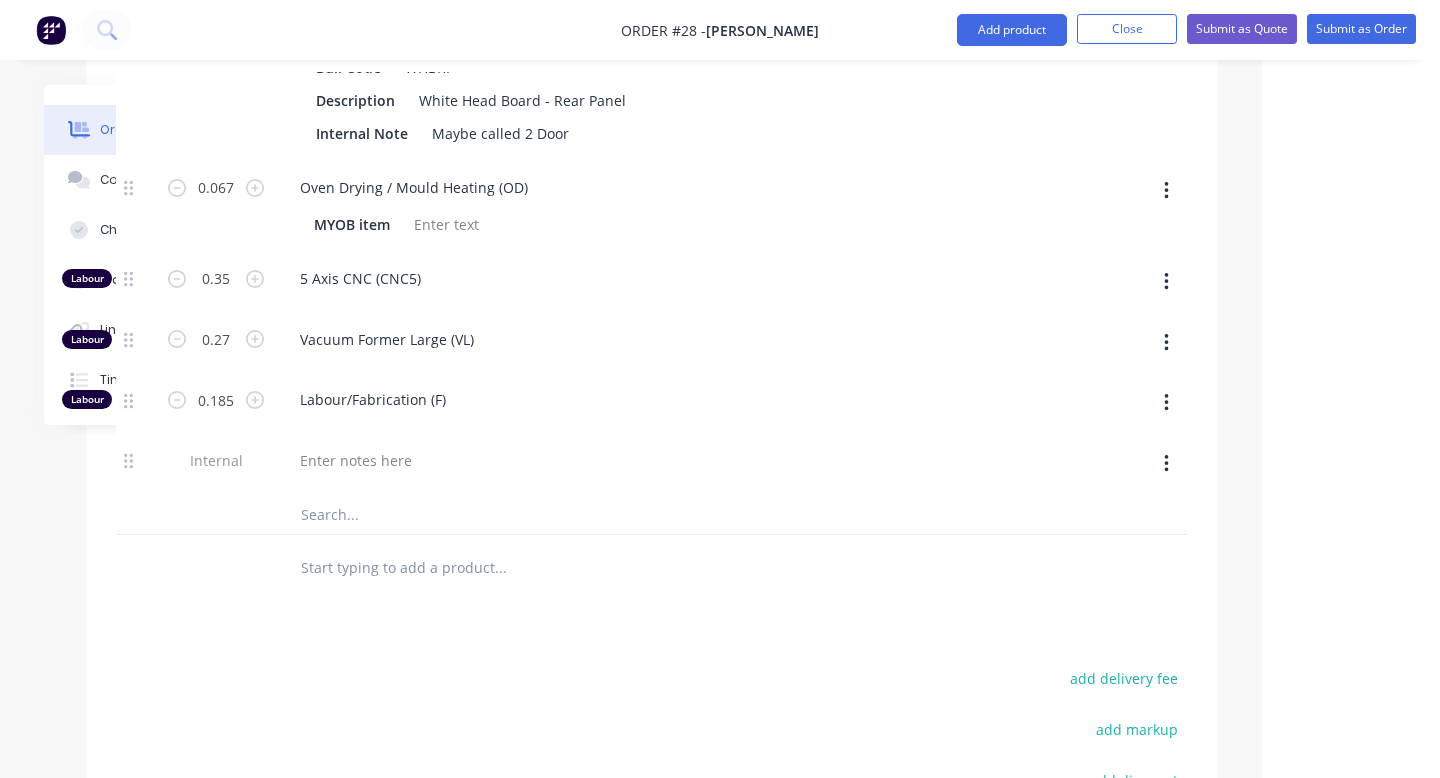 click at bounding box center (500, 567) 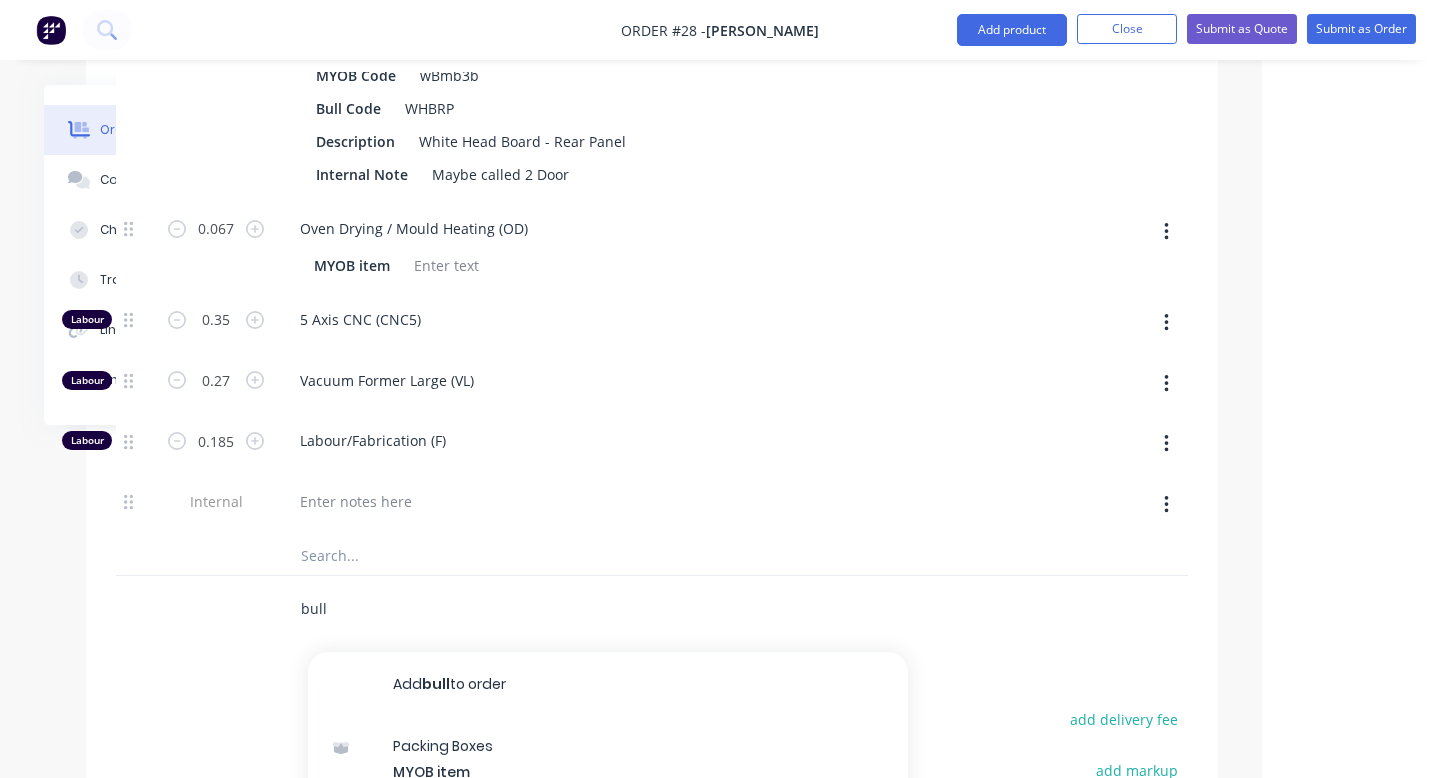 scroll, scrollTop: 1532, scrollLeft: 178, axis: both 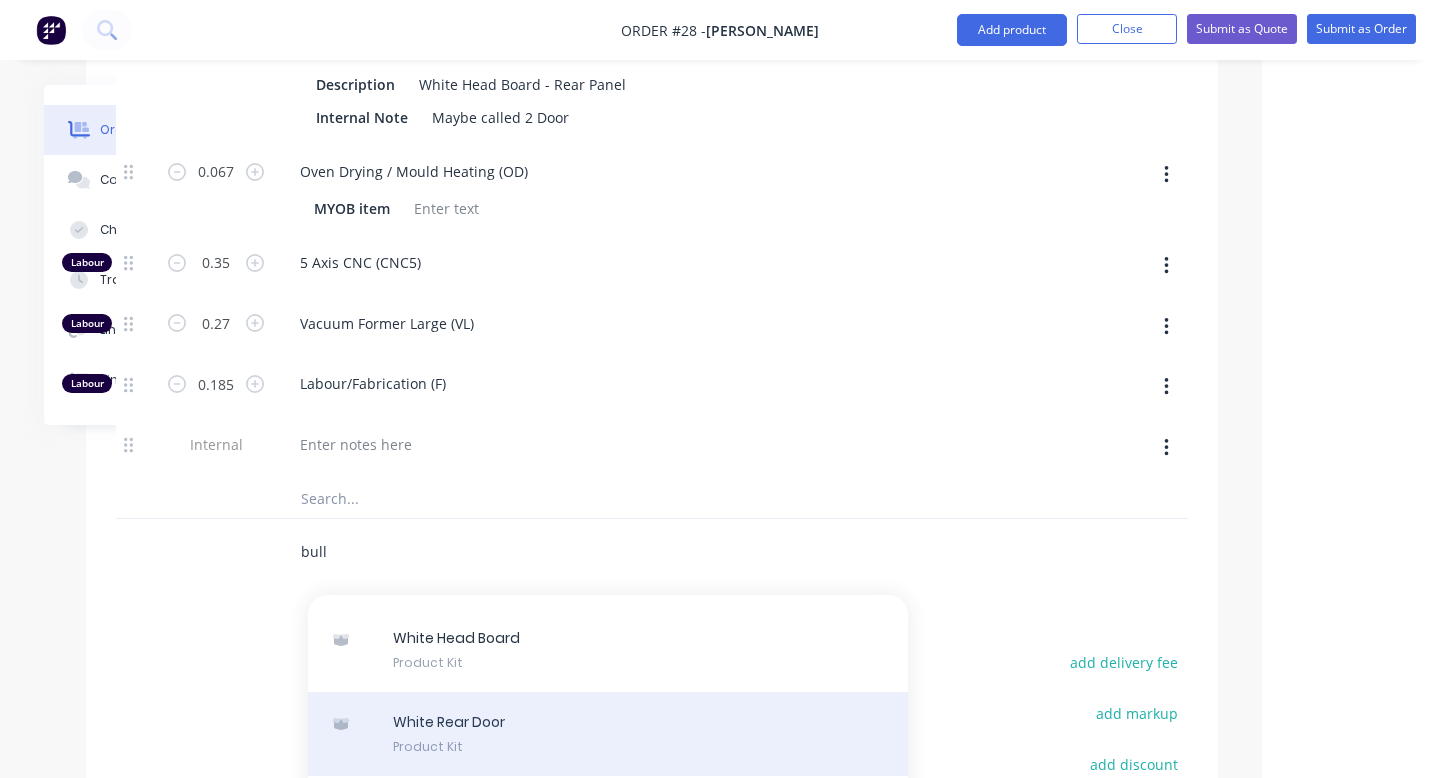 type on "bull" 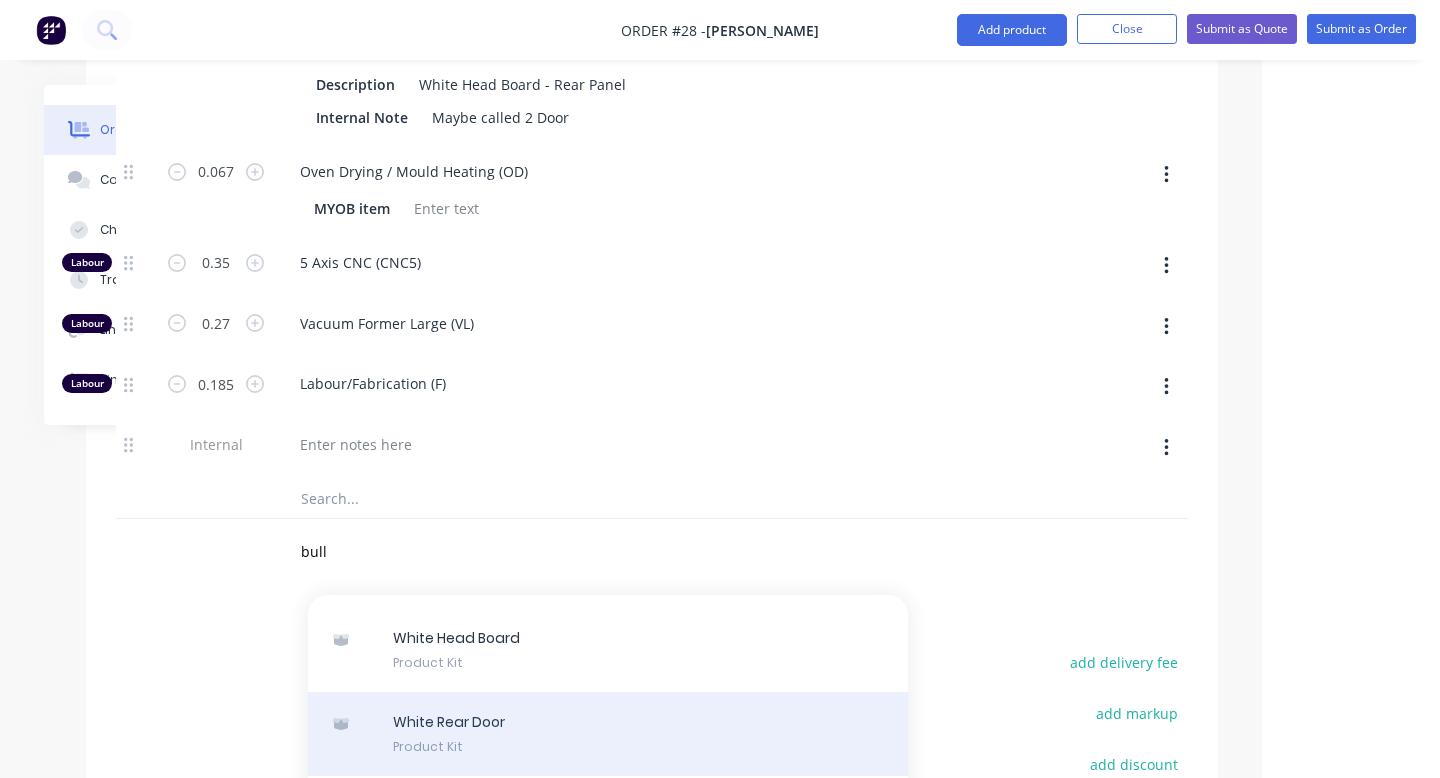 click on "White Rear Door Product Kit" at bounding box center (608, 734) 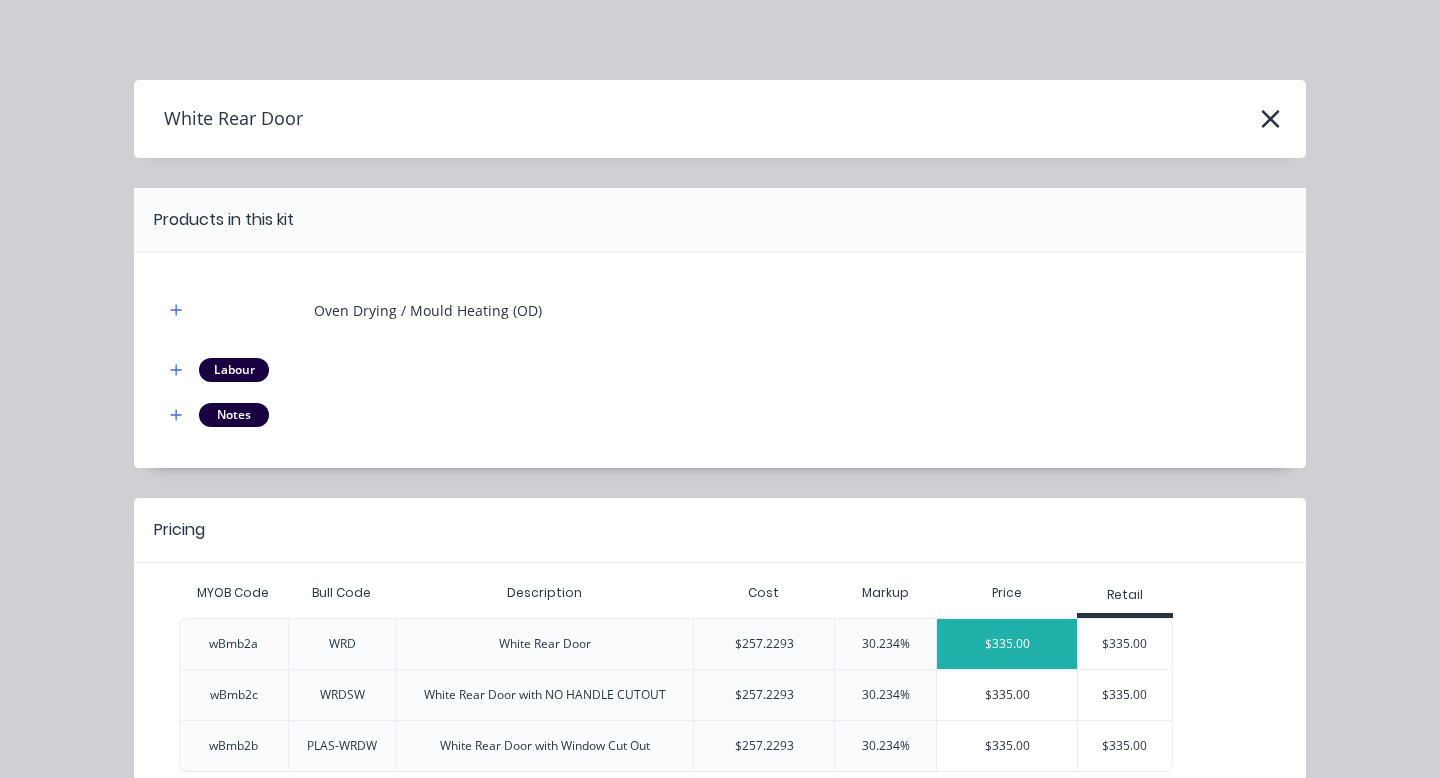 click on "$335.00" at bounding box center (1007, 644) 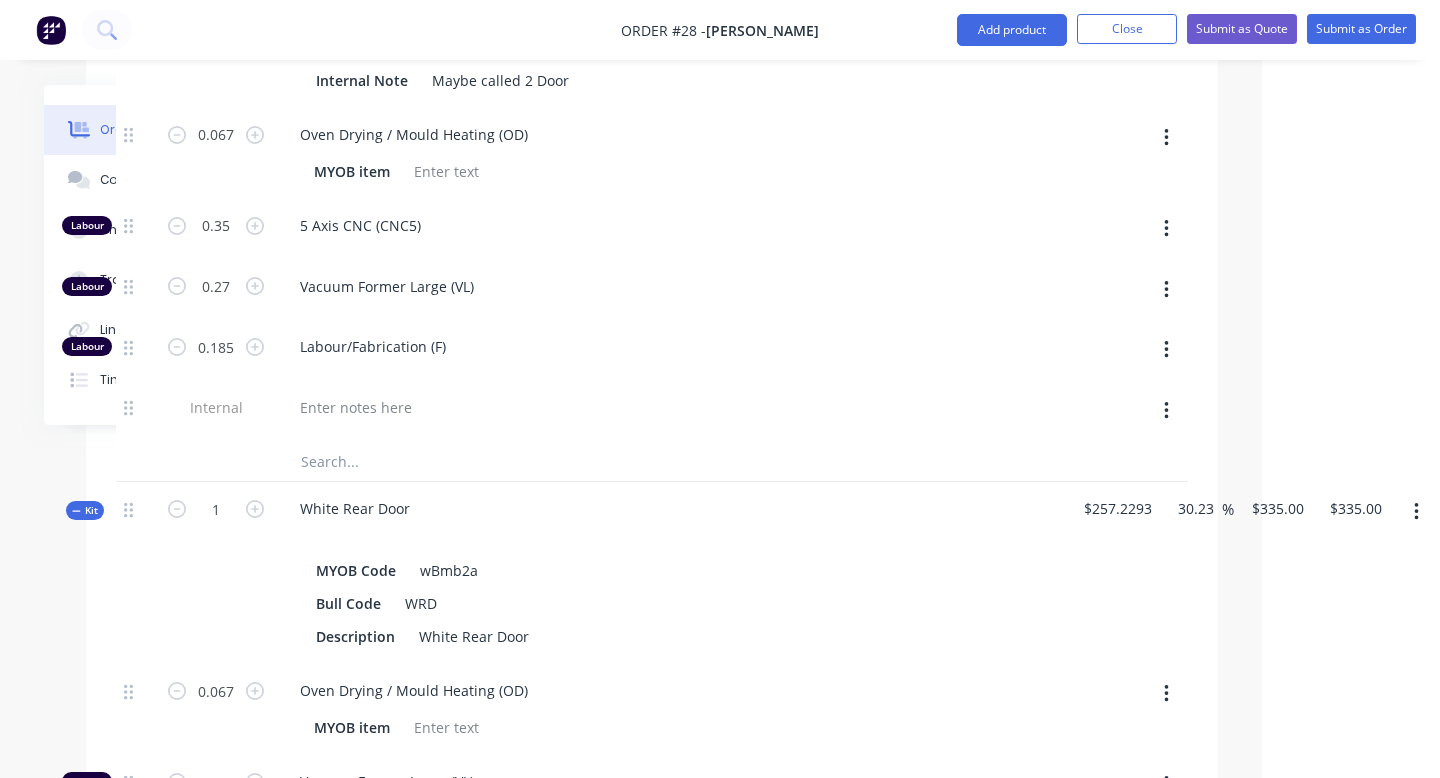 scroll, scrollTop: 1613, scrollLeft: 178, axis: both 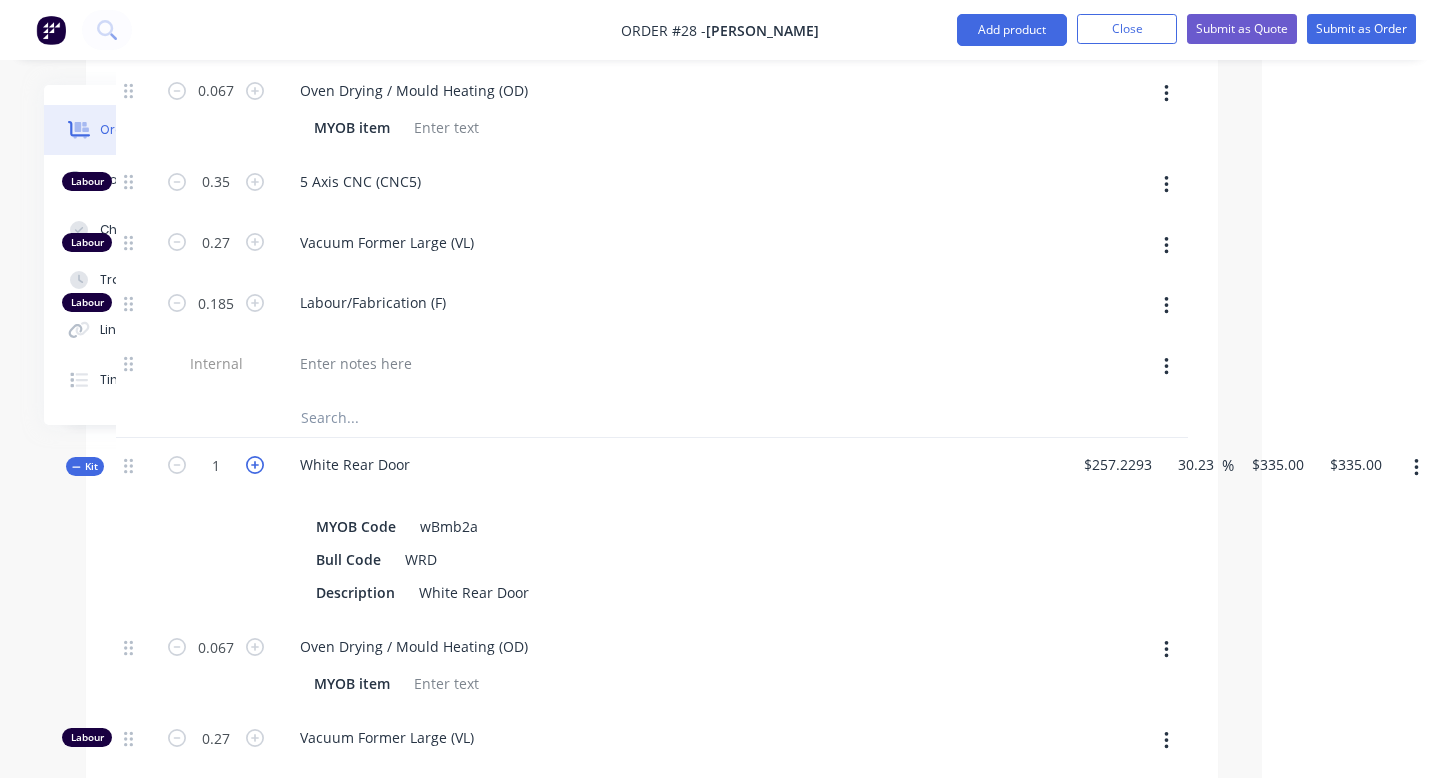 click 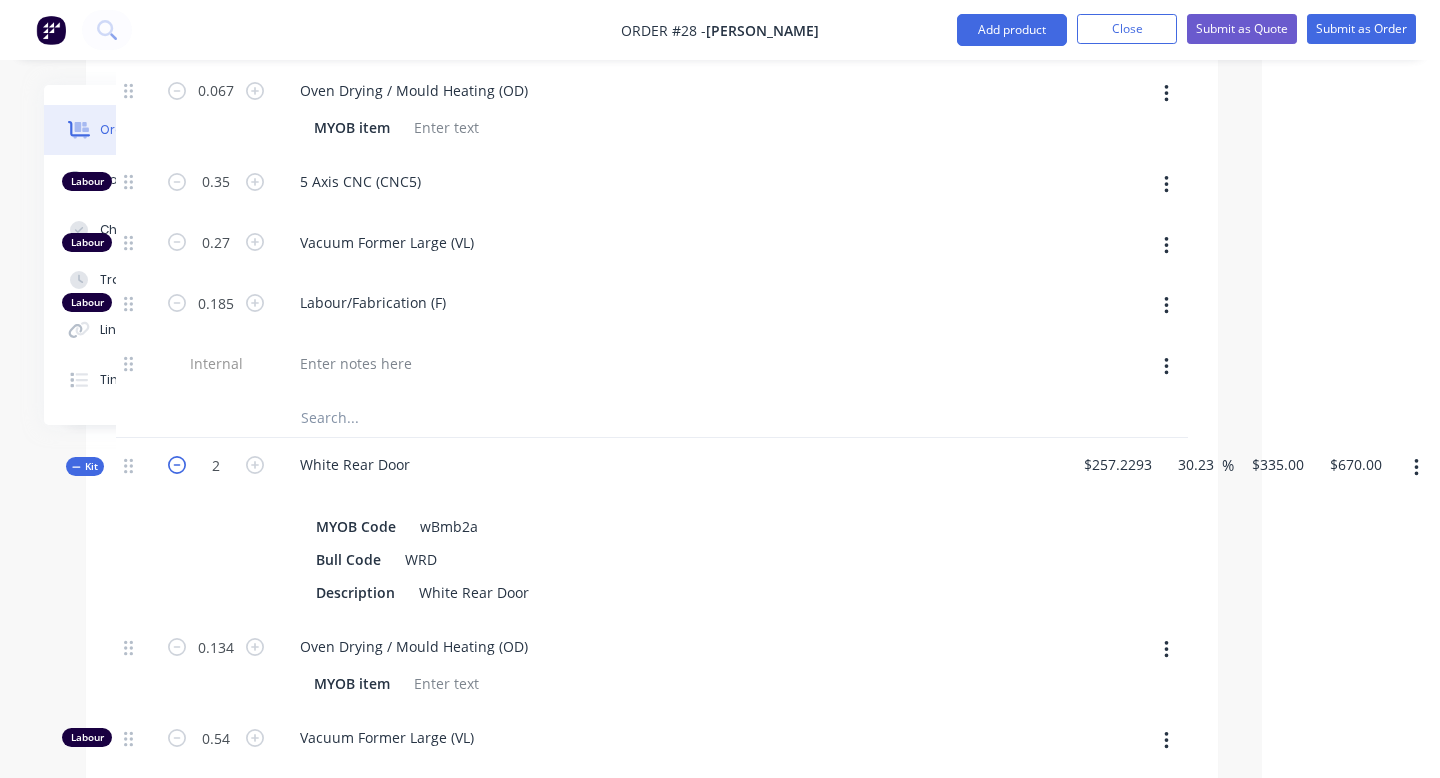 click 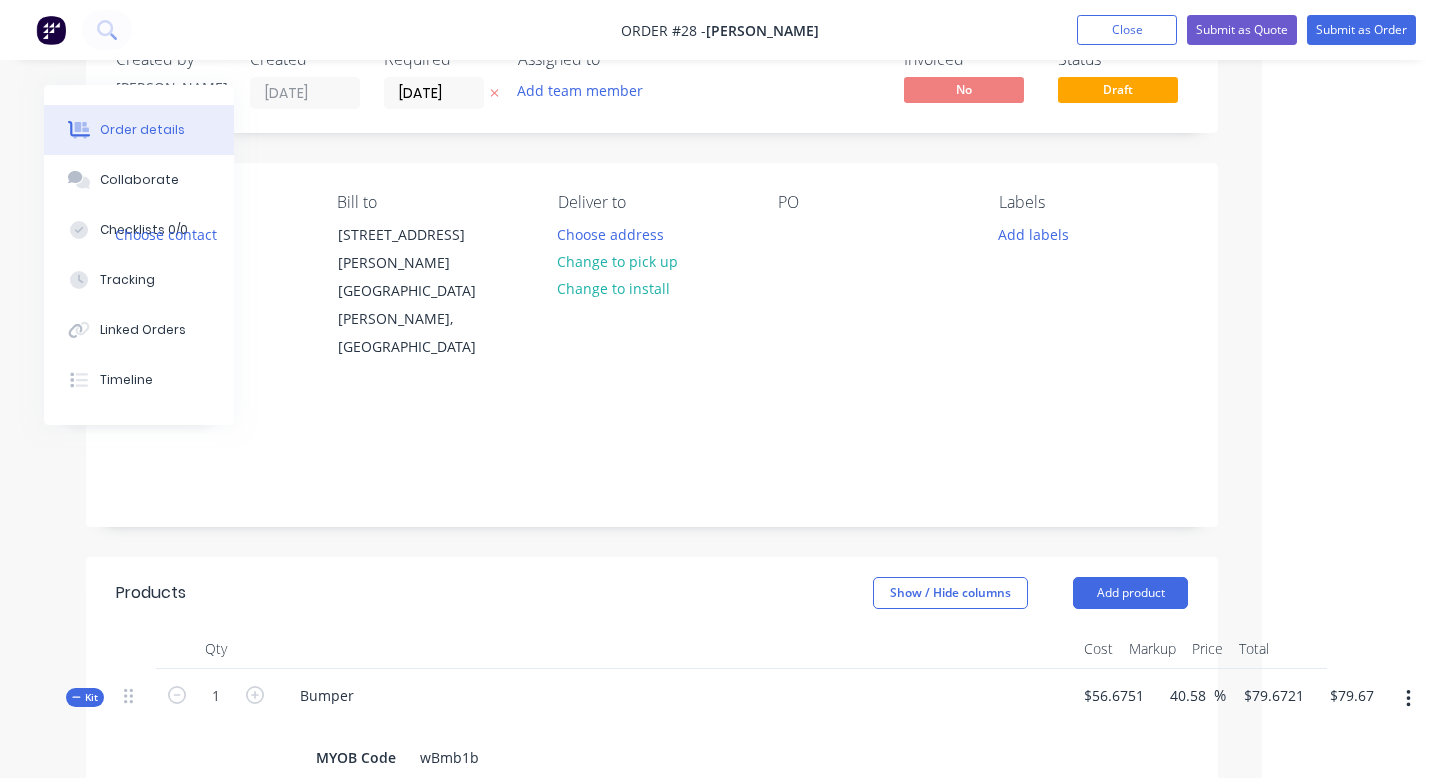scroll, scrollTop: 181, scrollLeft: 178, axis: both 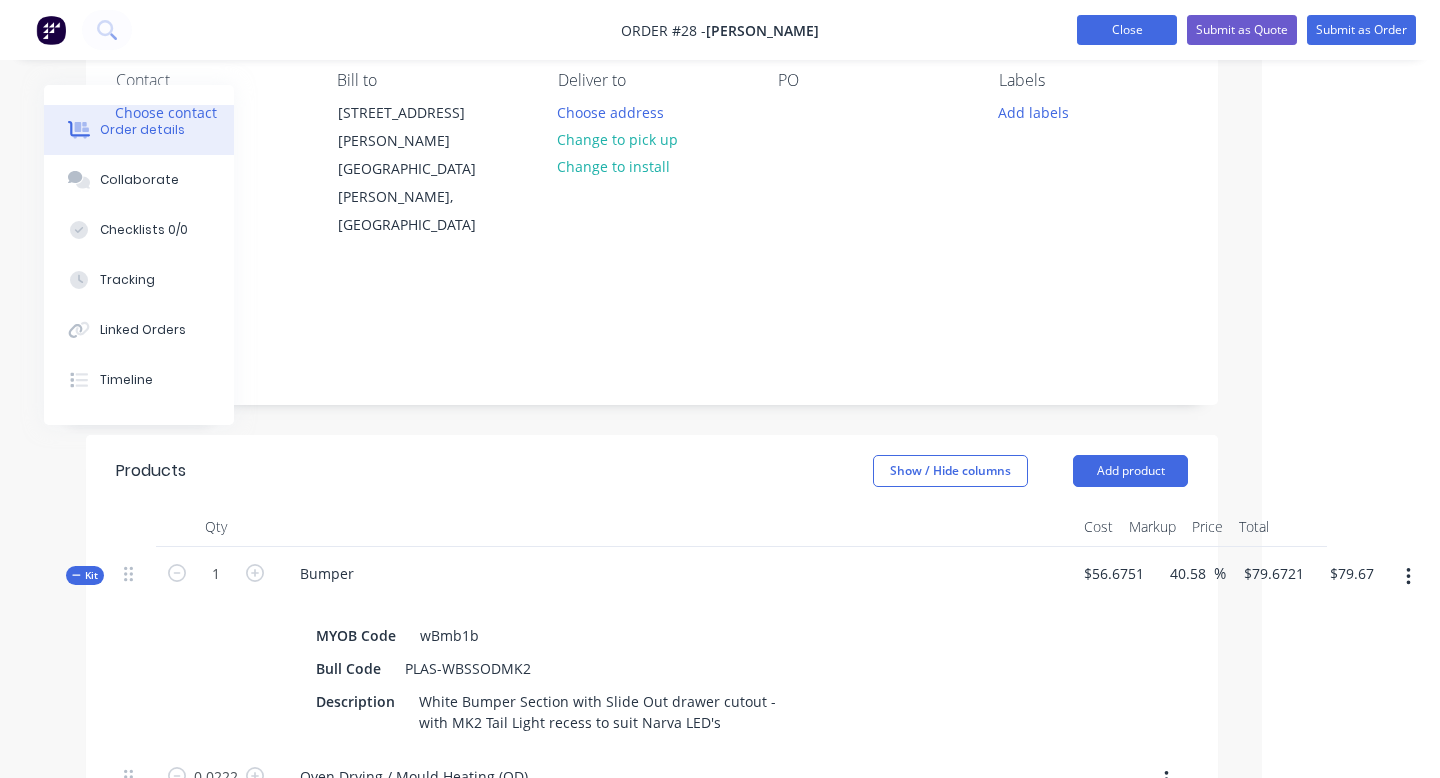 click on "Close" at bounding box center [1127, 30] 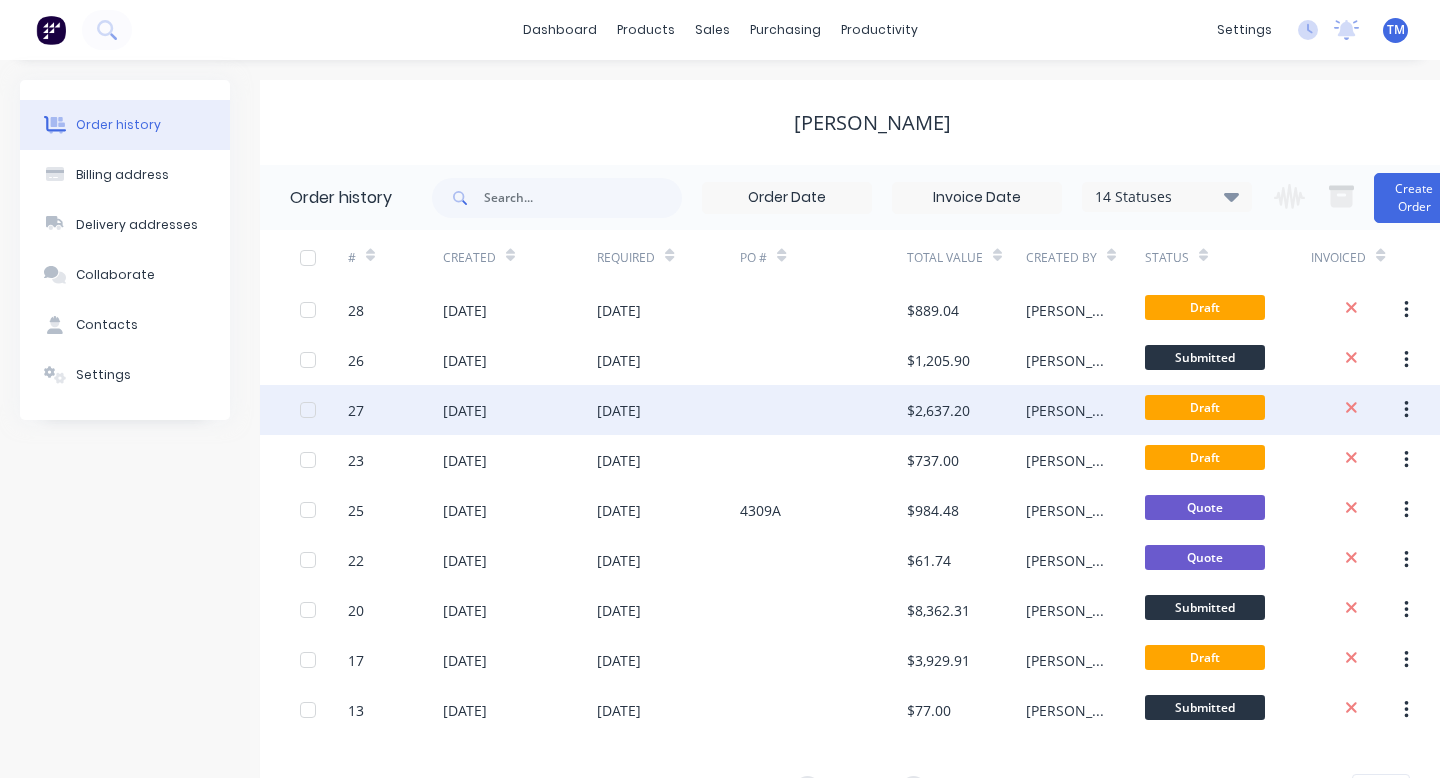 scroll, scrollTop: 0, scrollLeft: 44, axis: horizontal 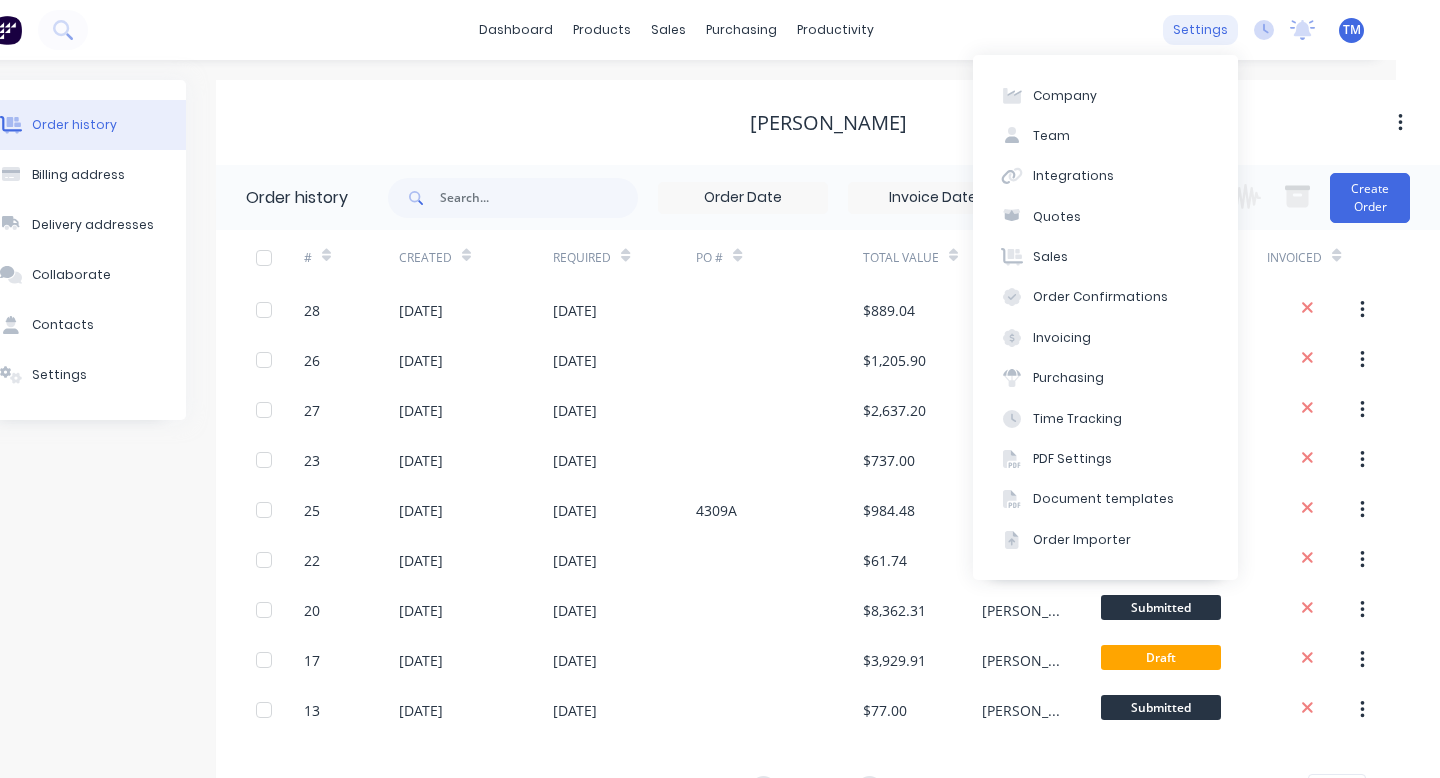 click on "settings" at bounding box center (1200, 30) 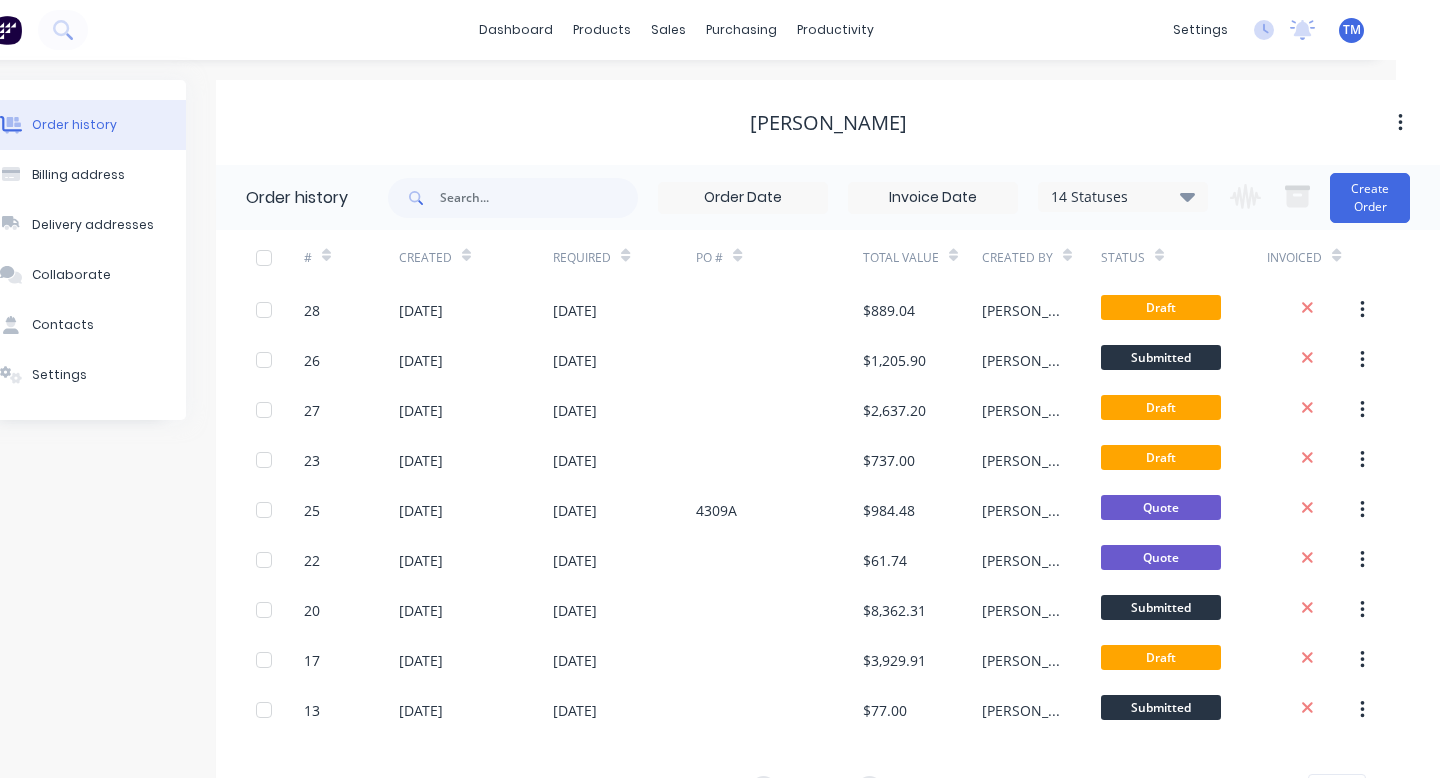 click on "Order history Billing address Delivery addresses Collaborate Contacts Settings" at bounding box center [81, 464] 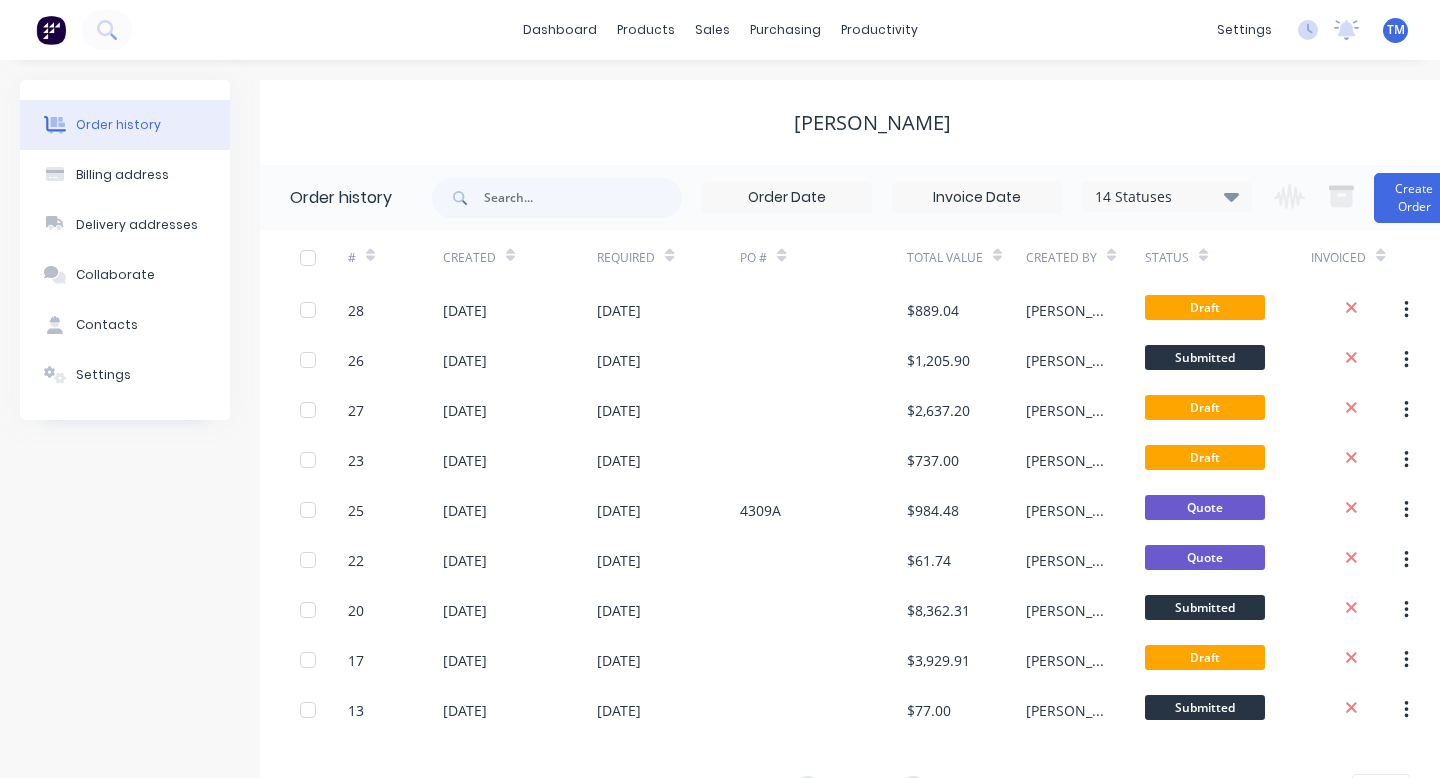 click at bounding box center (51, 30) 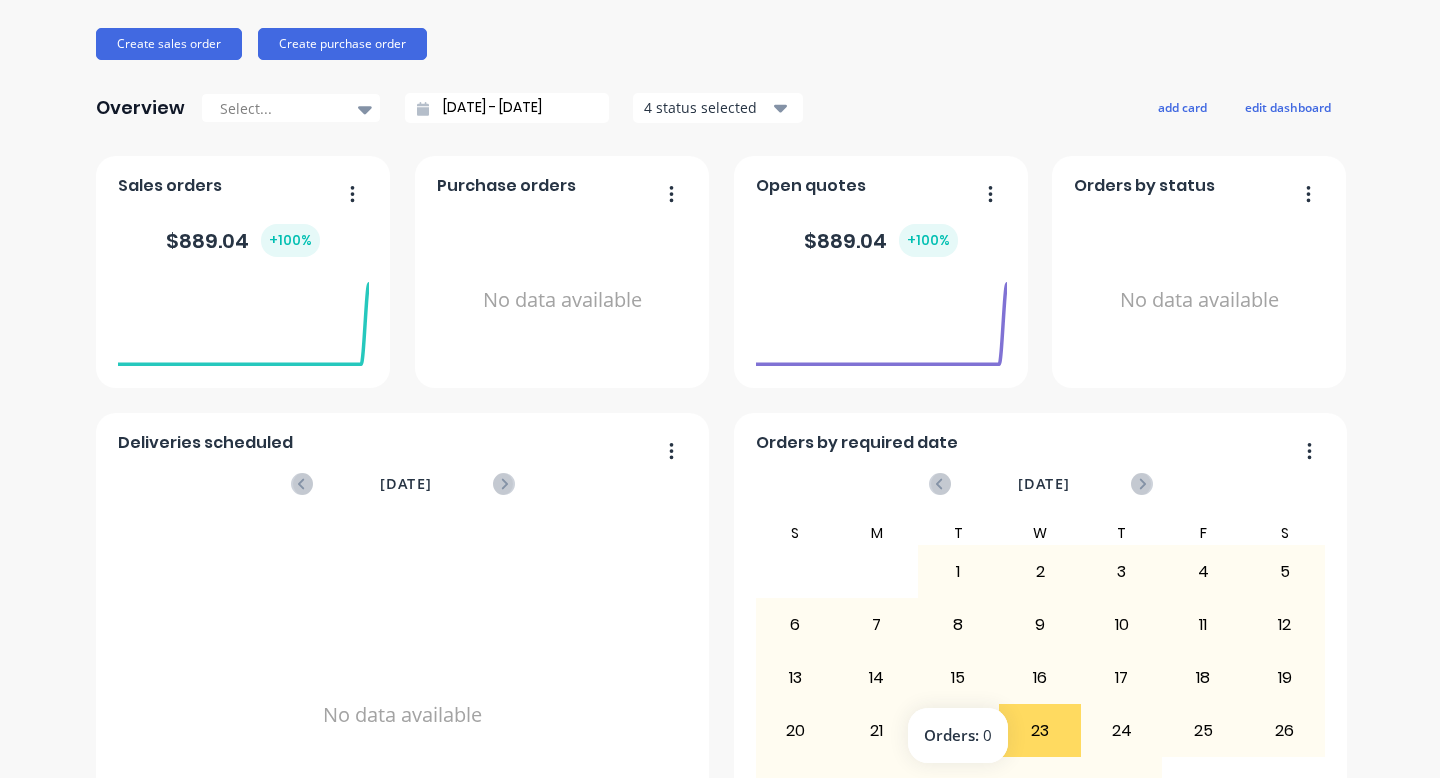 scroll, scrollTop: 0, scrollLeft: 0, axis: both 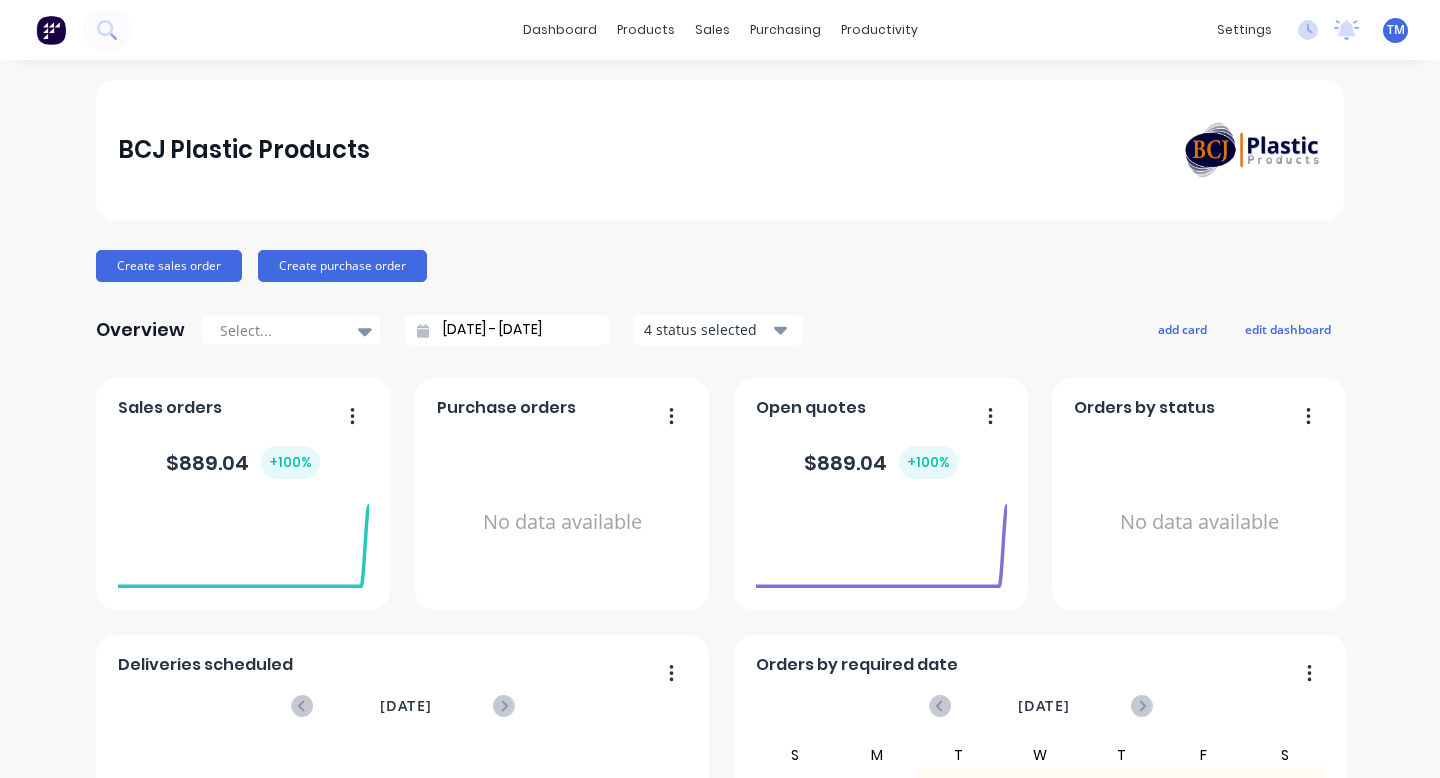click on "TM" at bounding box center [1396, 30] 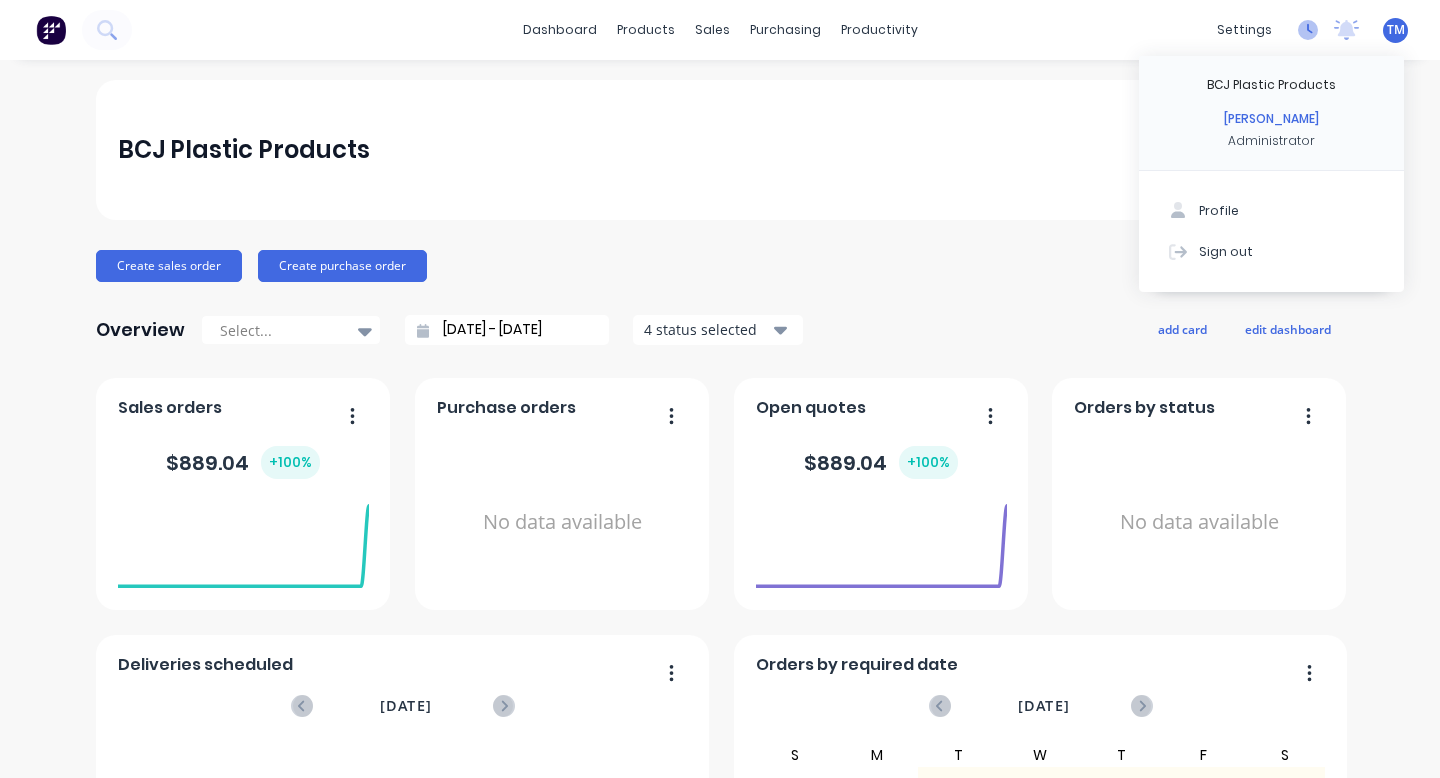 click 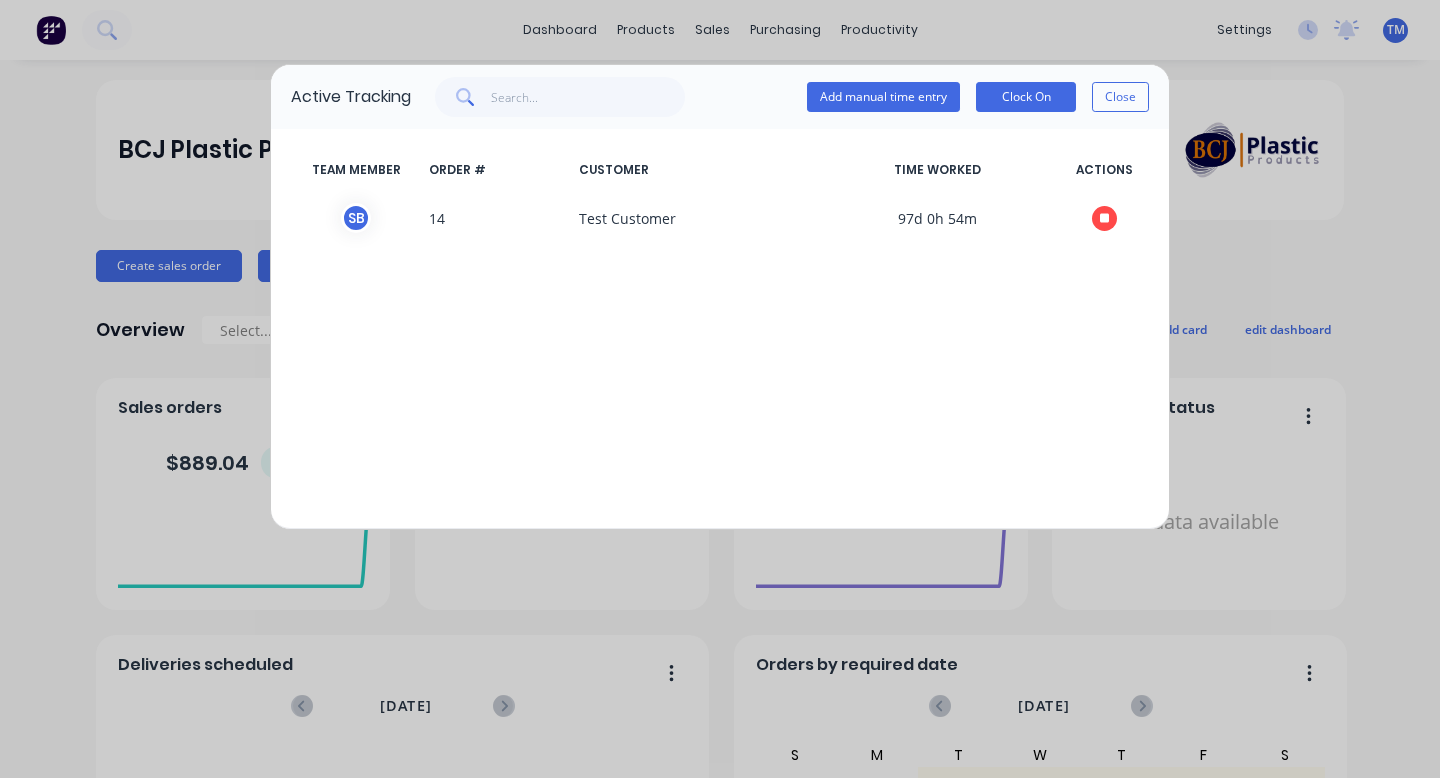 click on "Active Tracking Add manual time entry   Clock On   Close   TEAM MEMBER ORDER # CUSTOMER TIME WORKED ACTIONS S B 14 Test Customer 97d 0h 54m" at bounding box center (720, 389) 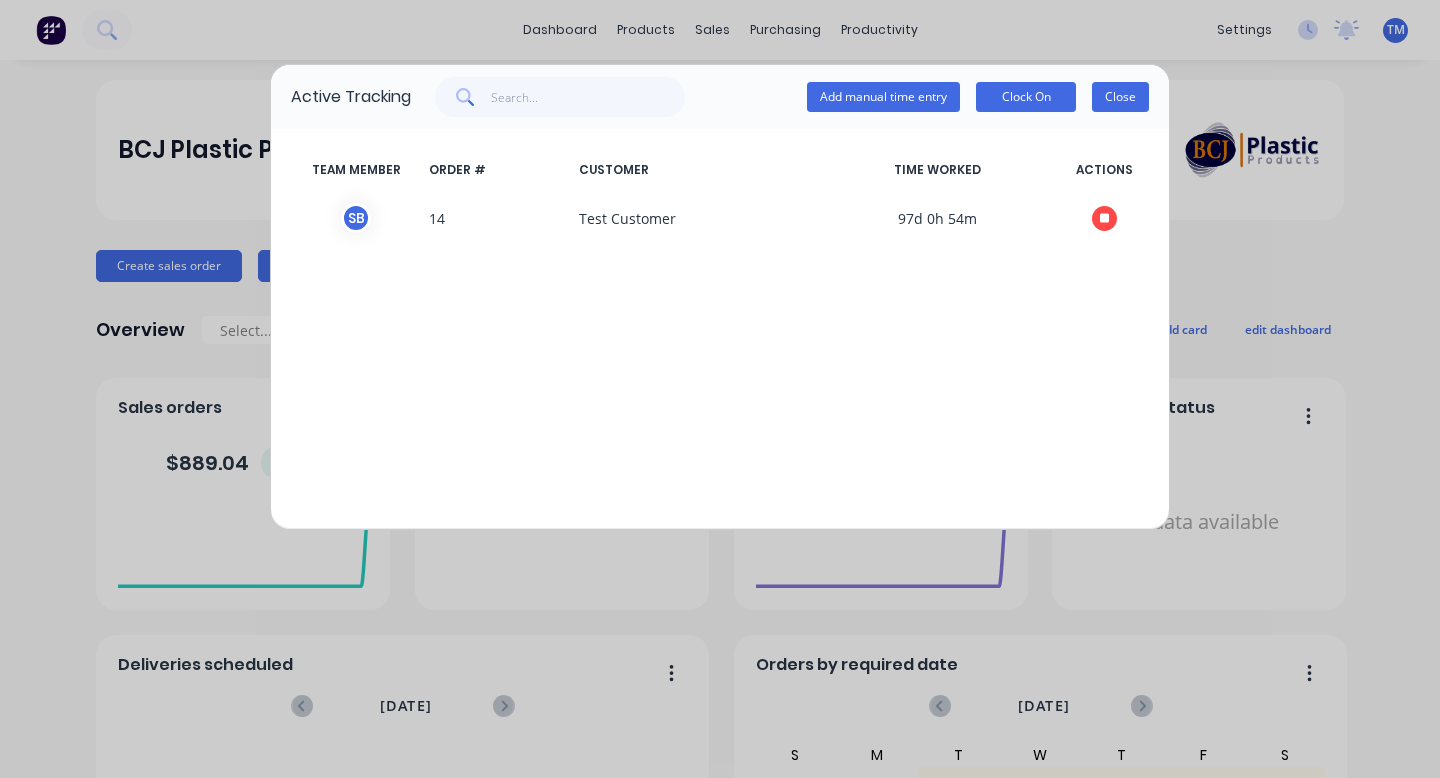 click on "Close" at bounding box center [1120, 97] 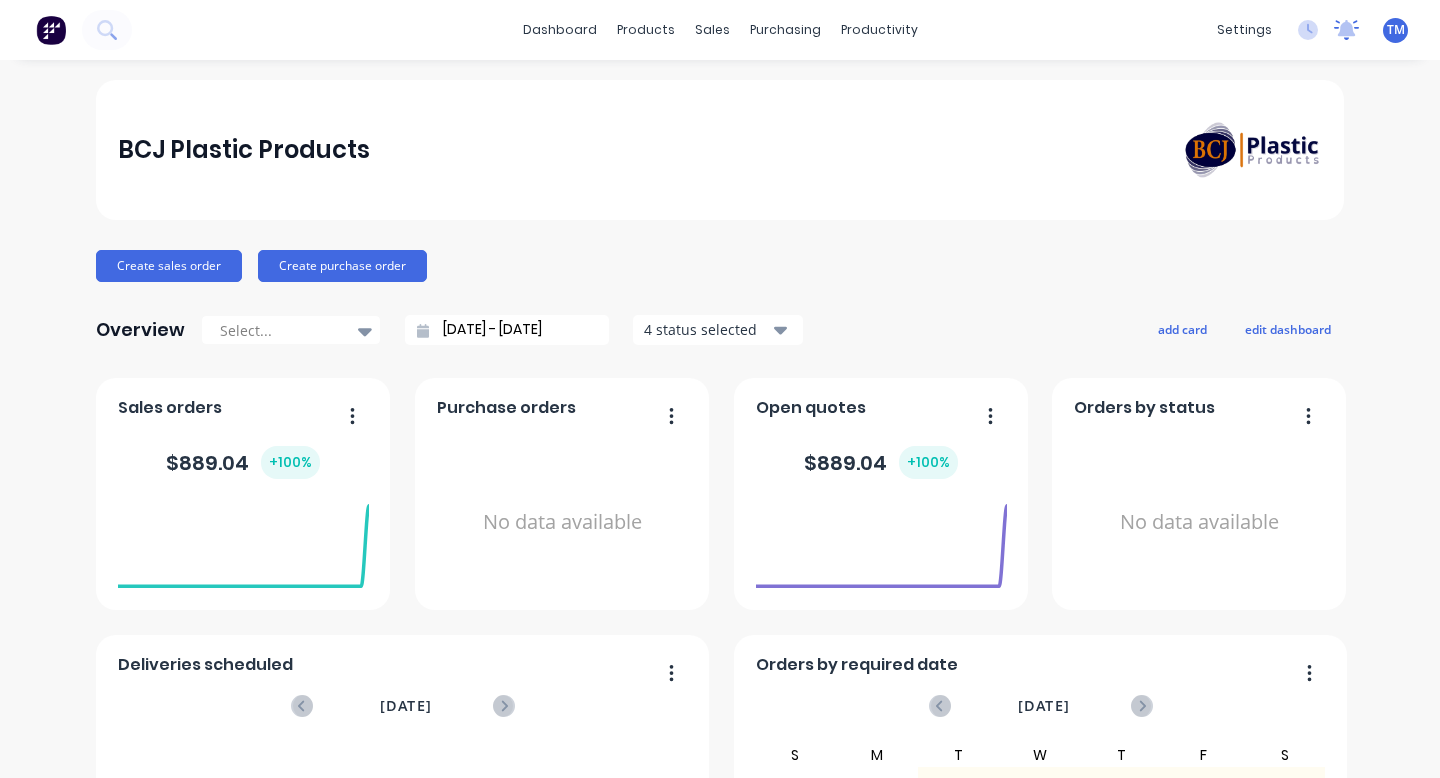 click 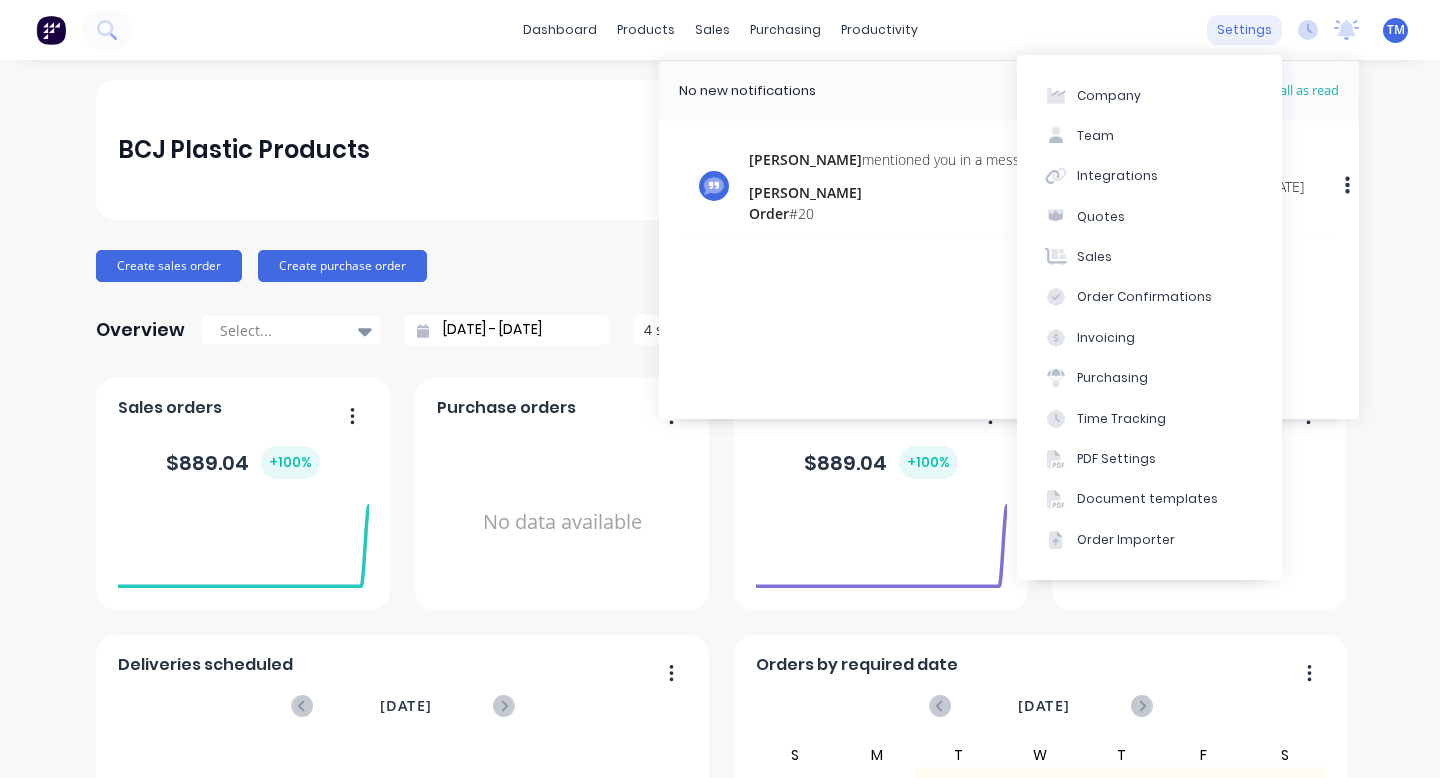 click on "settings" at bounding box center [1244, 30] 